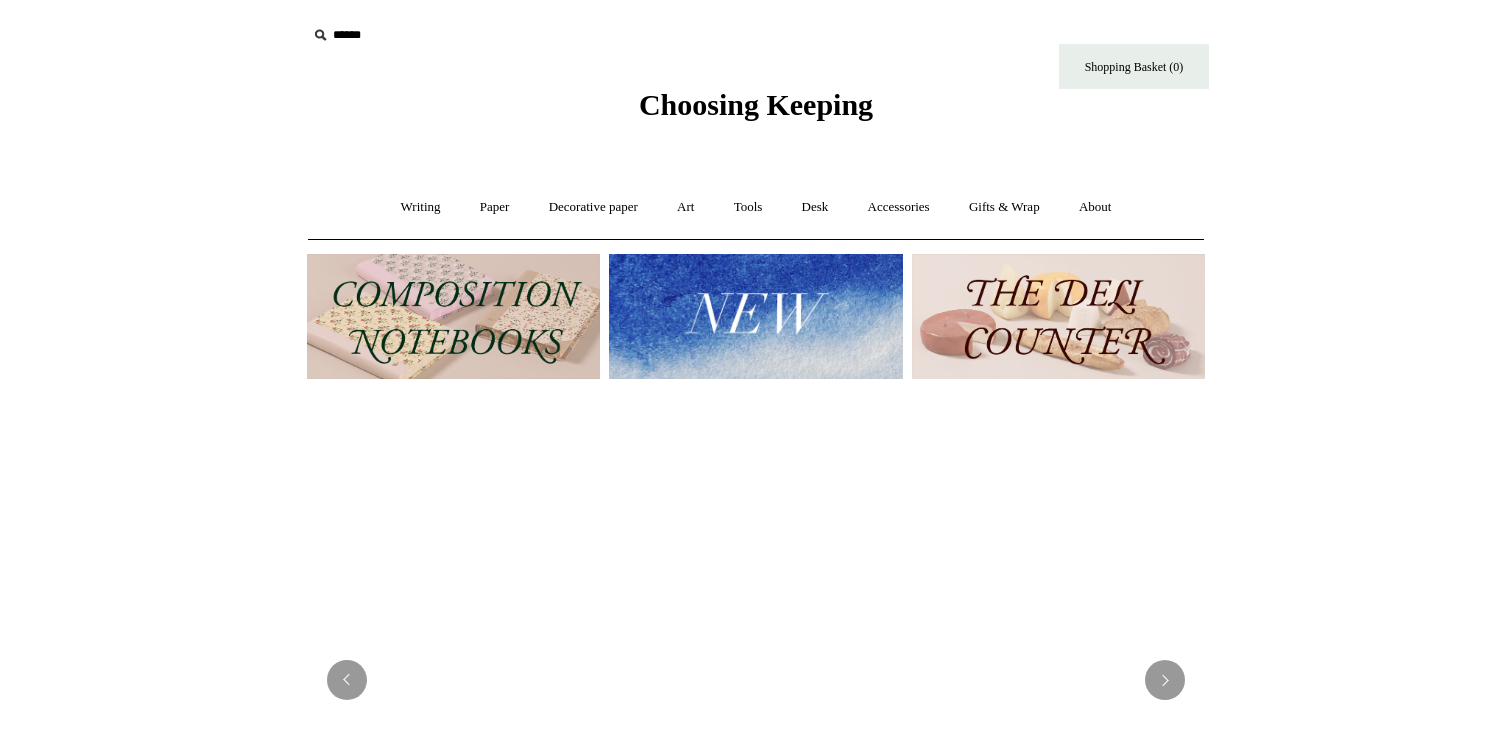 scroll, scrollTop: 64, scrollLeft: 0, axis: vertical 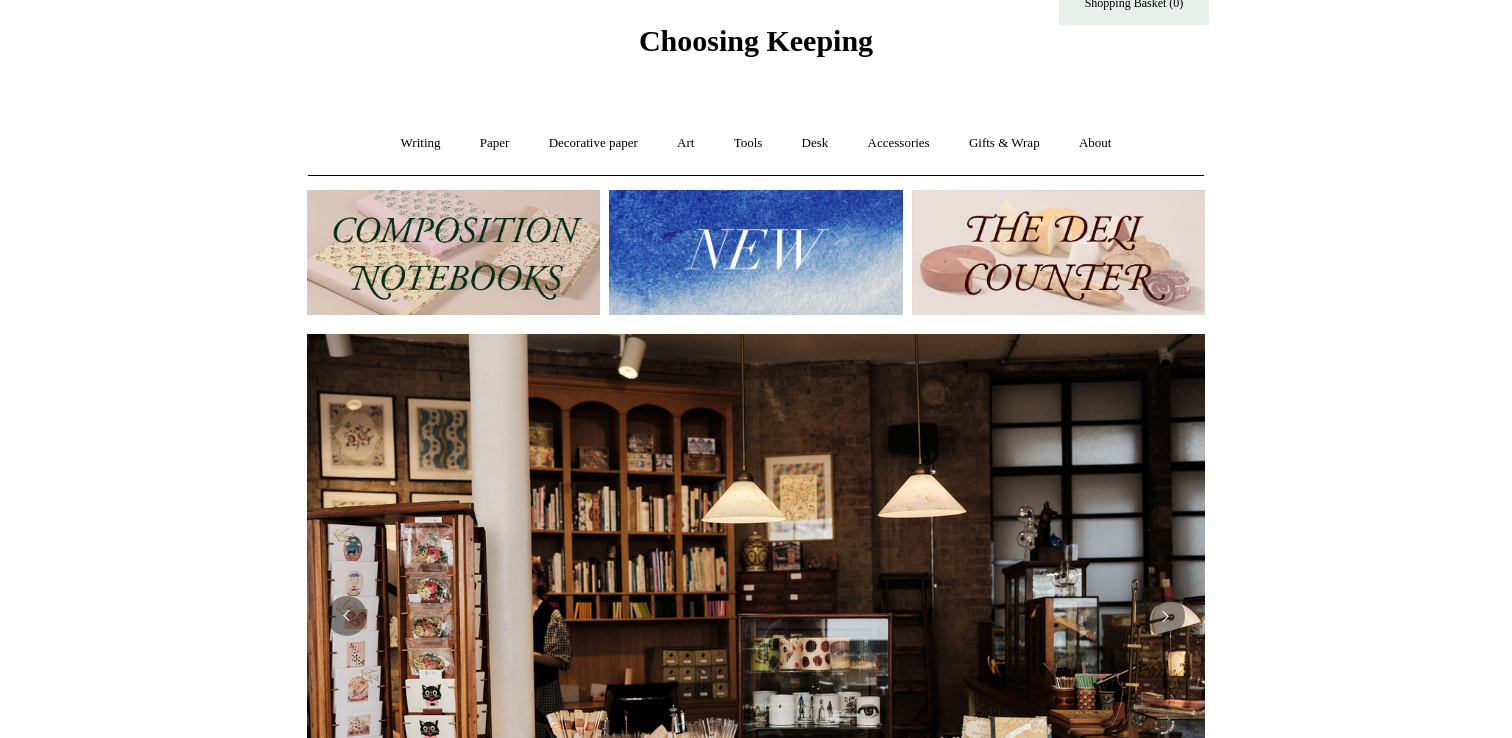 click at bounding box center [1058, 252] 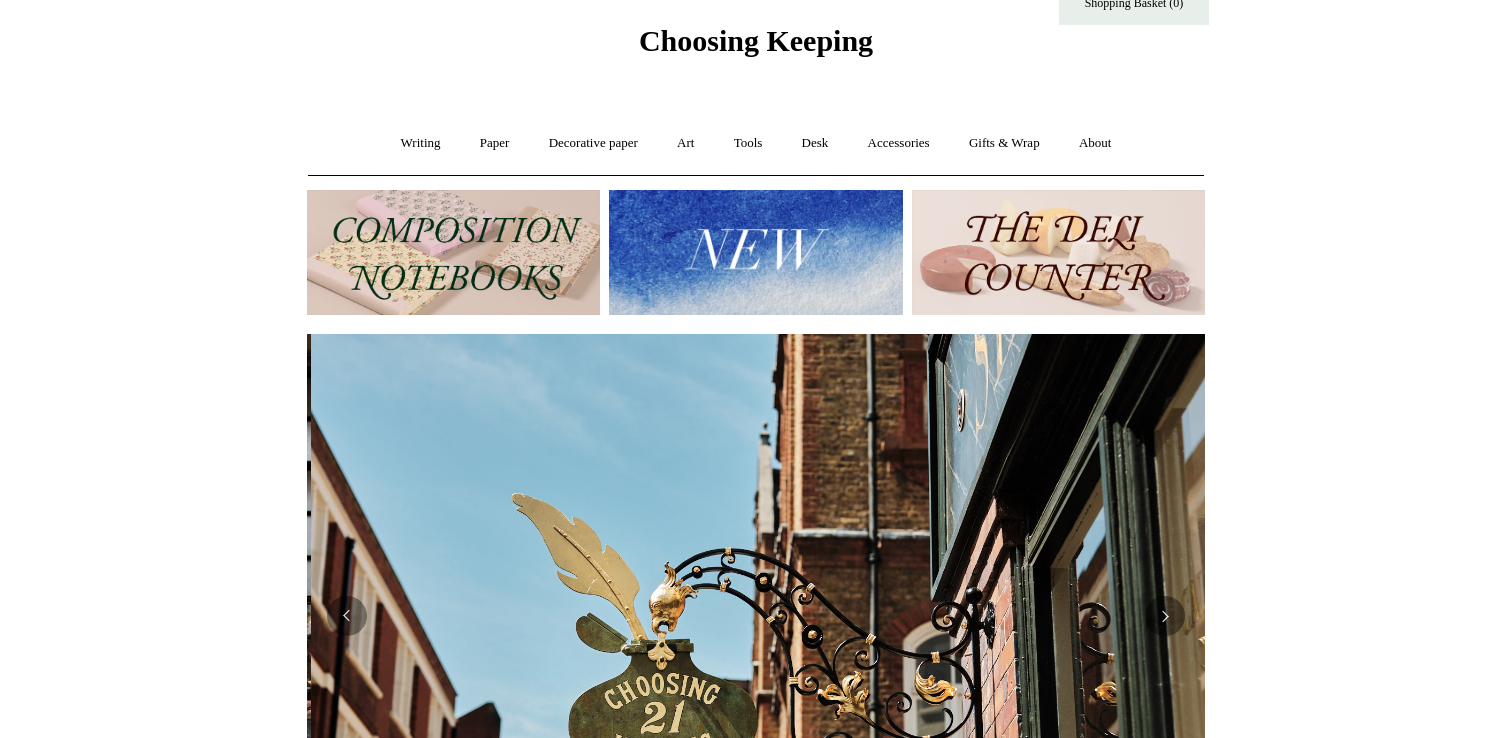 scroll, scrollTop: 0, scrollLeft: 898, axis: horizontal 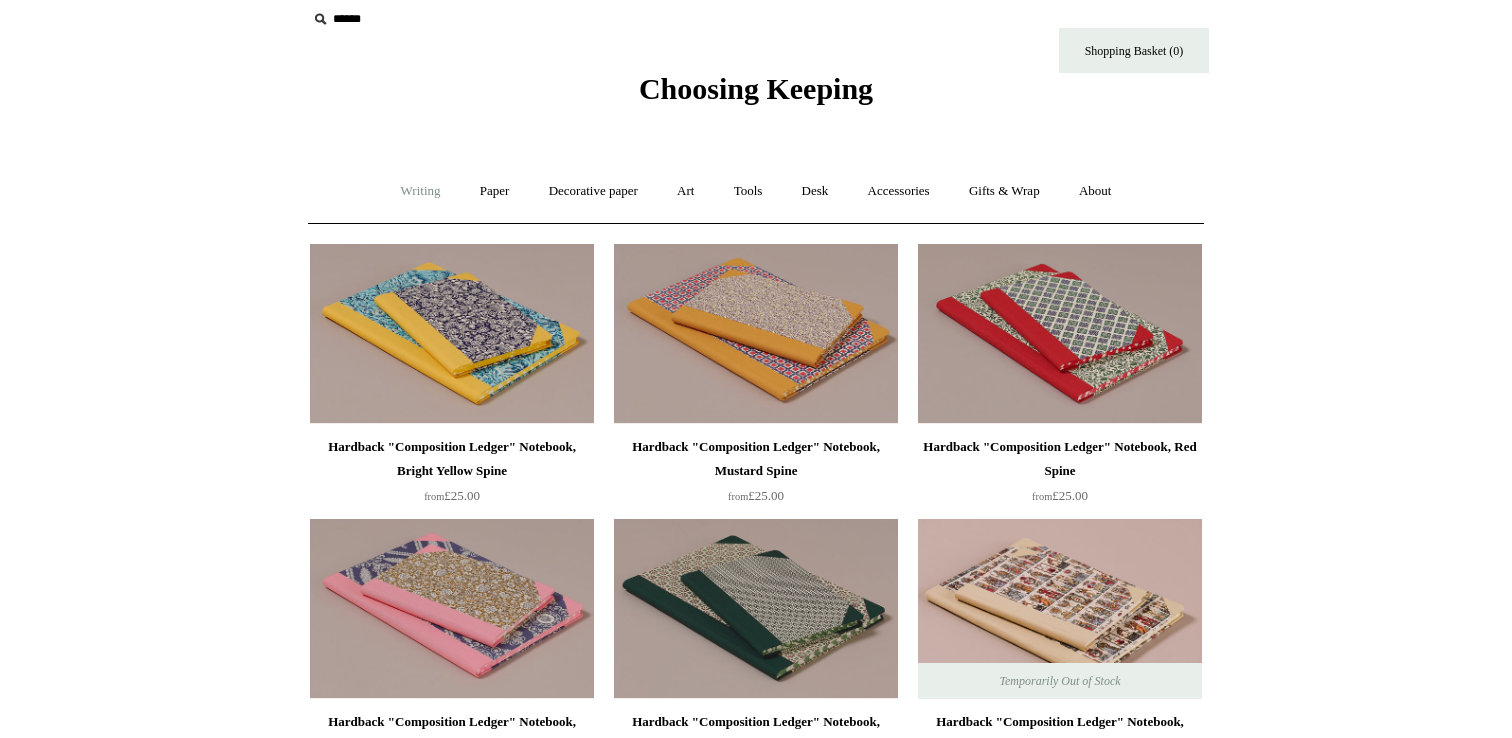 click on "Writing +" at bounding box center (421, 191) 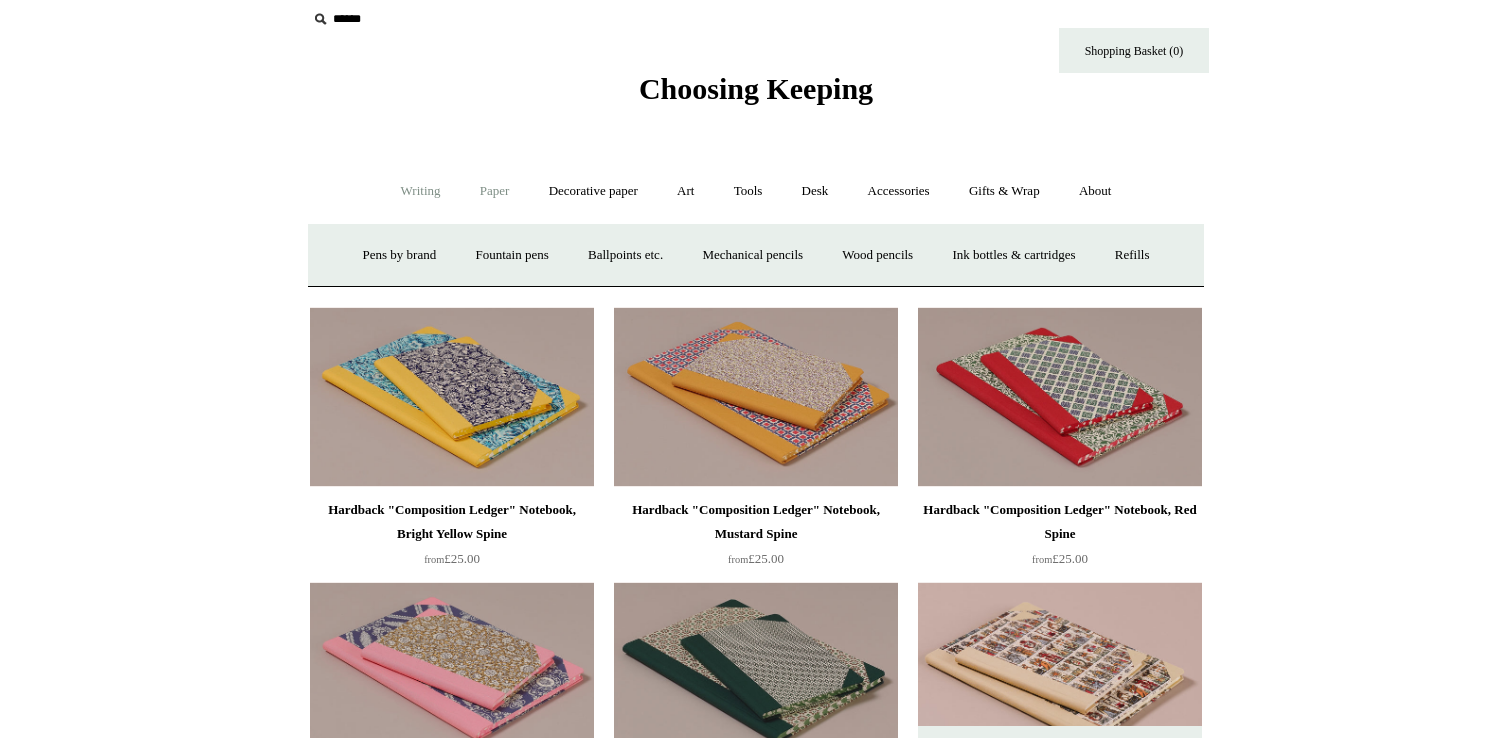 click on "Paper +" at bounding box center [495, 191] 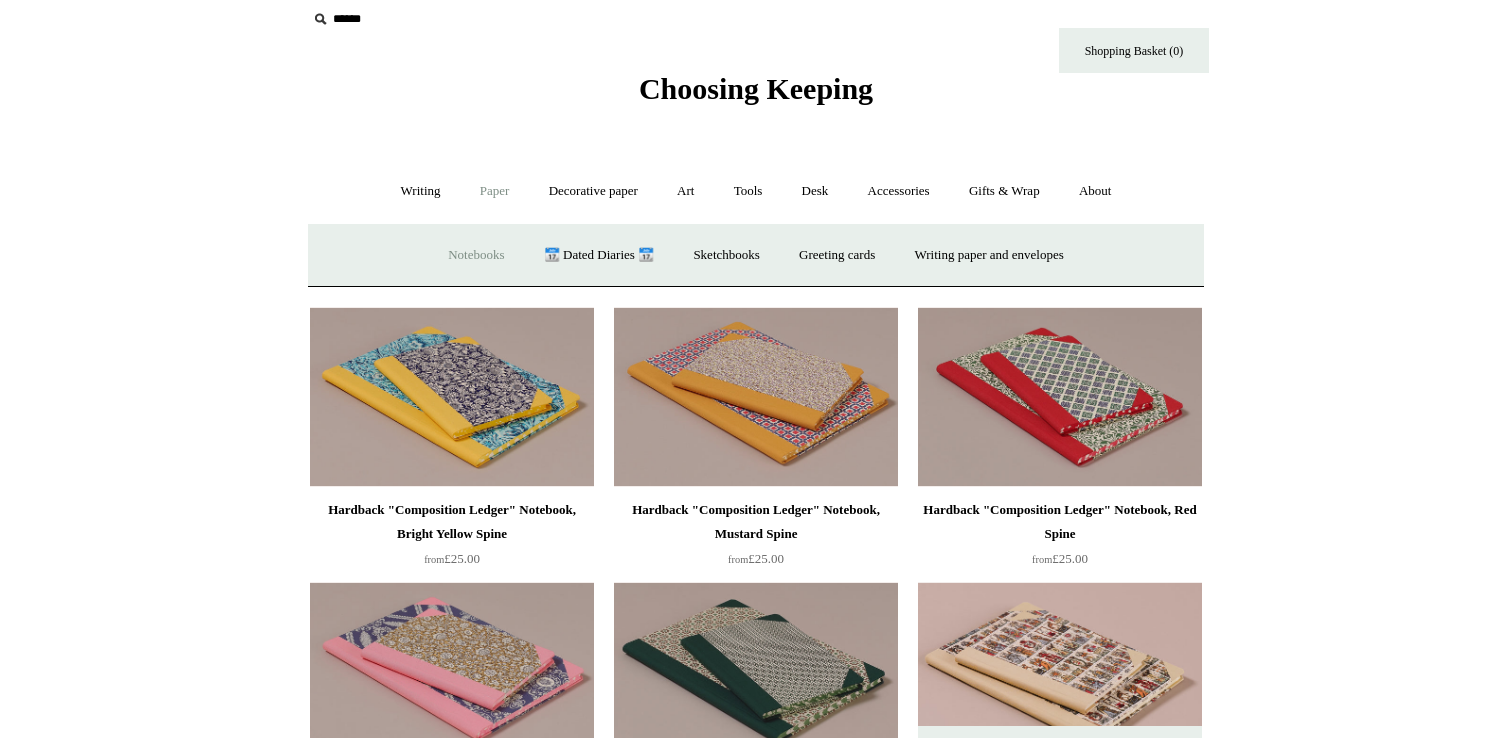 click on "Notebooks +" at bounding box center (476, 255) 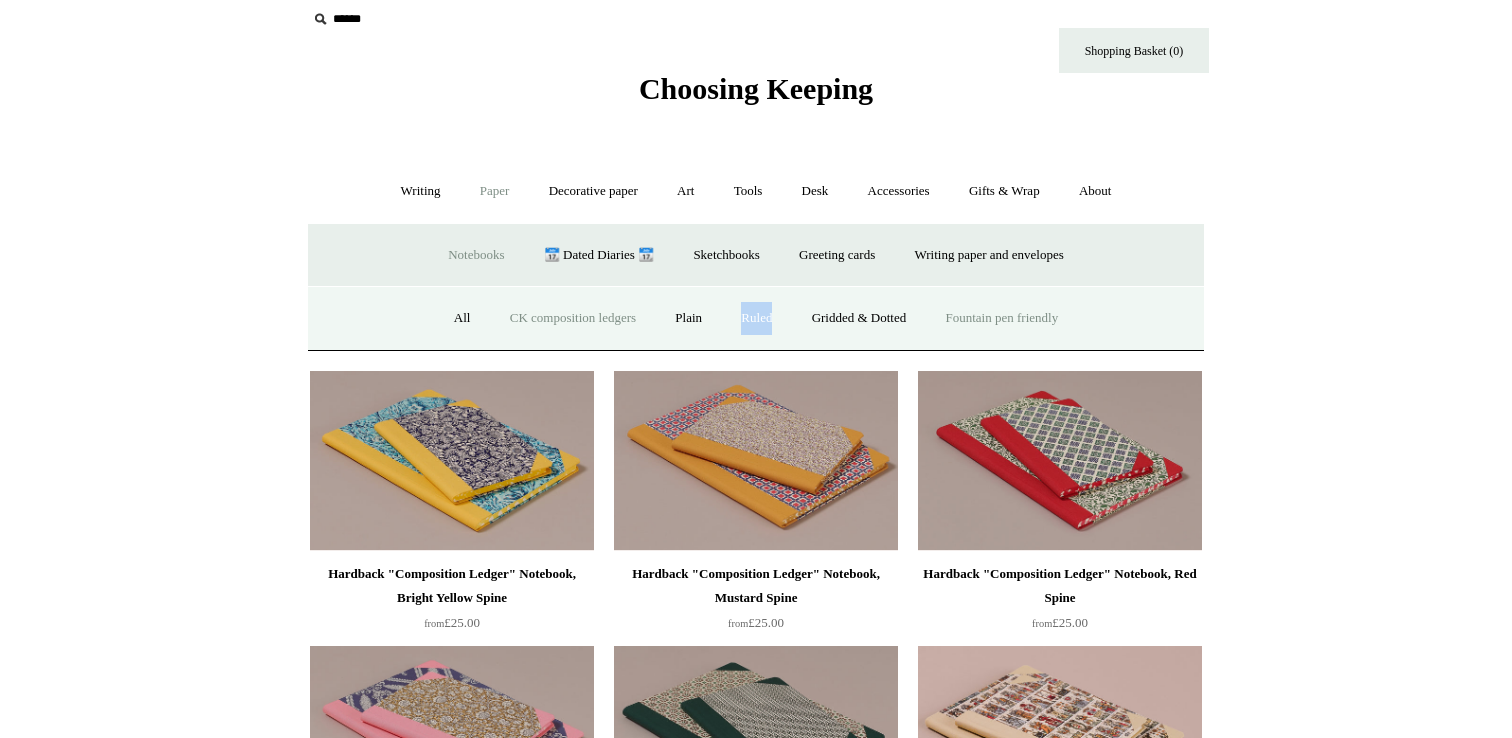 click on "Fountain pen friendly" at bounding box center [1002, 318] 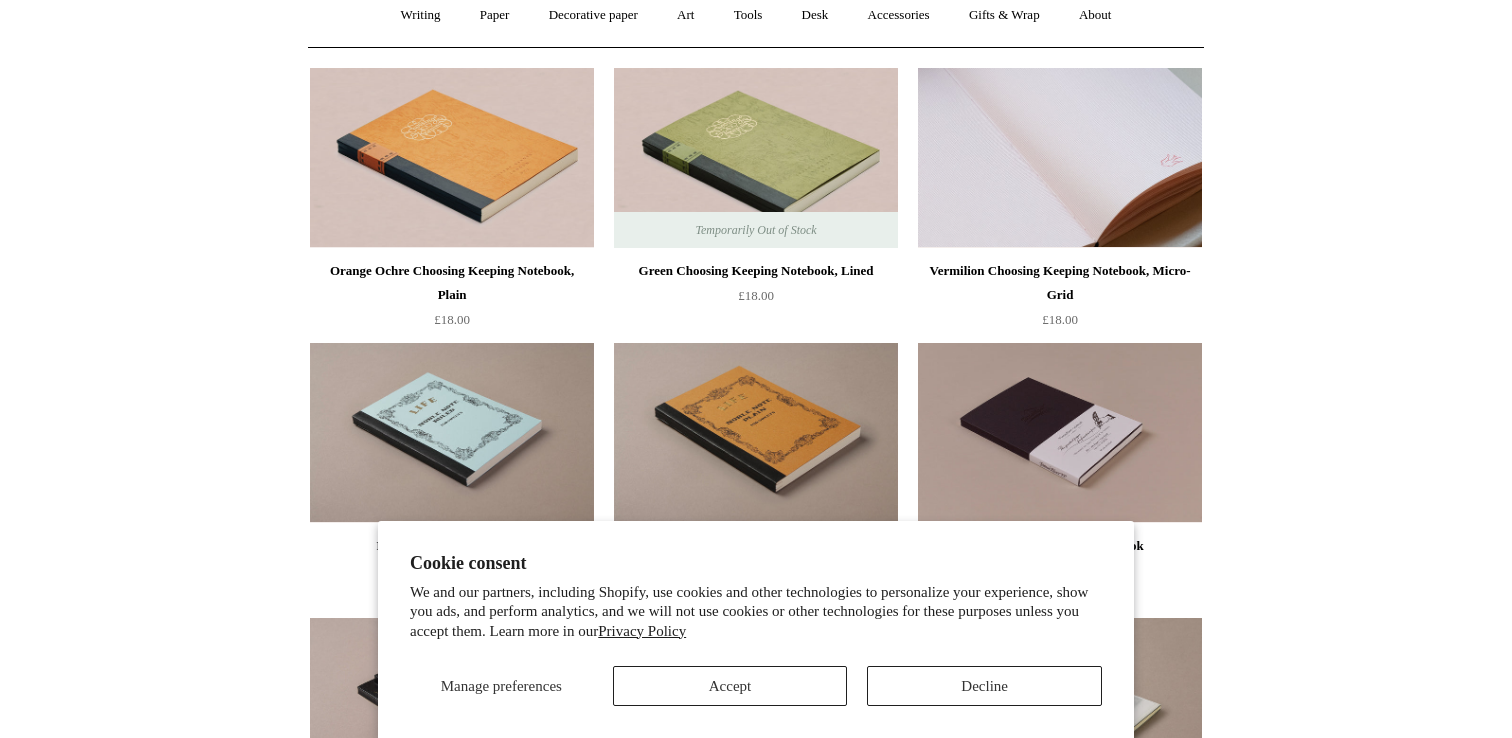 scroll, scrollTop: 196, scrollLeft: 0, axis: vertical 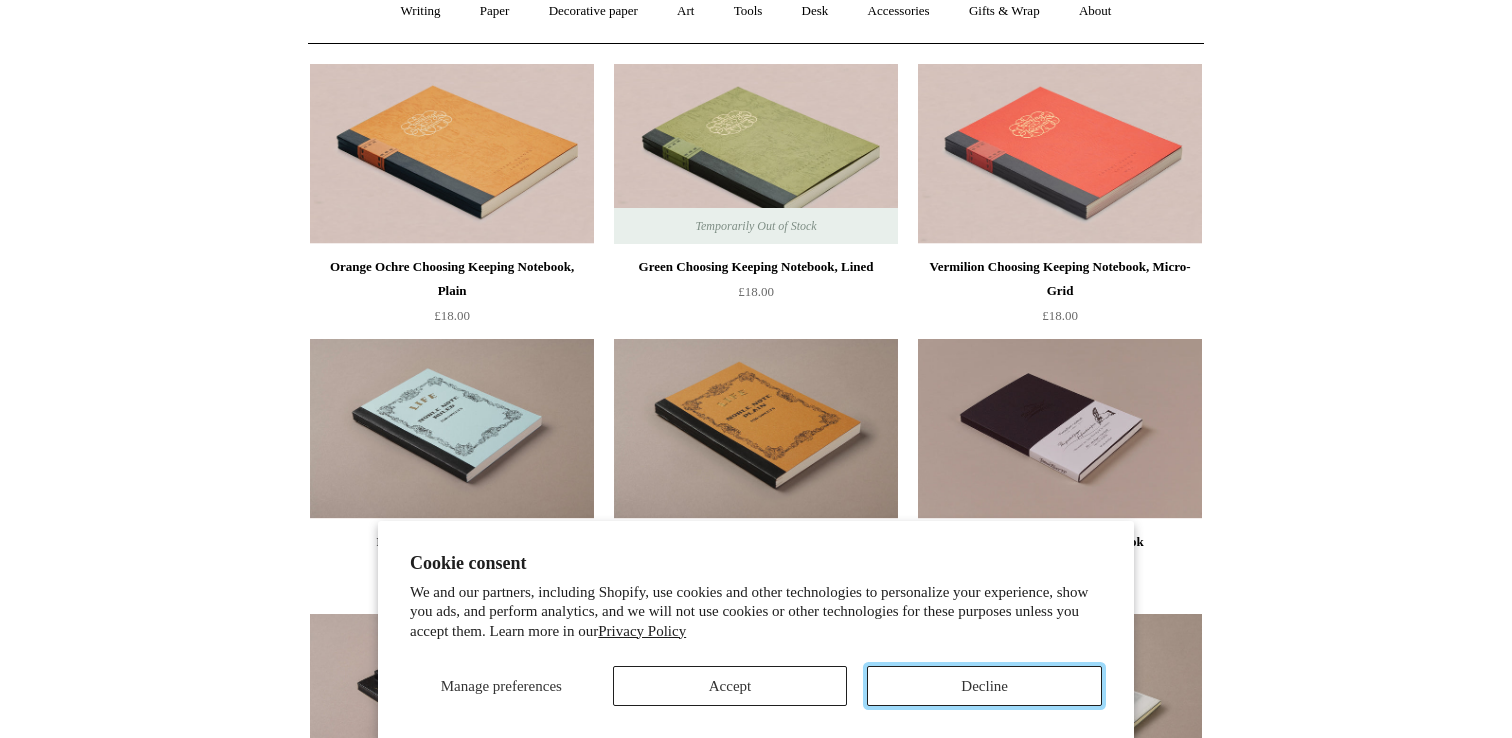 click on "Decline" at bounding box center (984, 686) 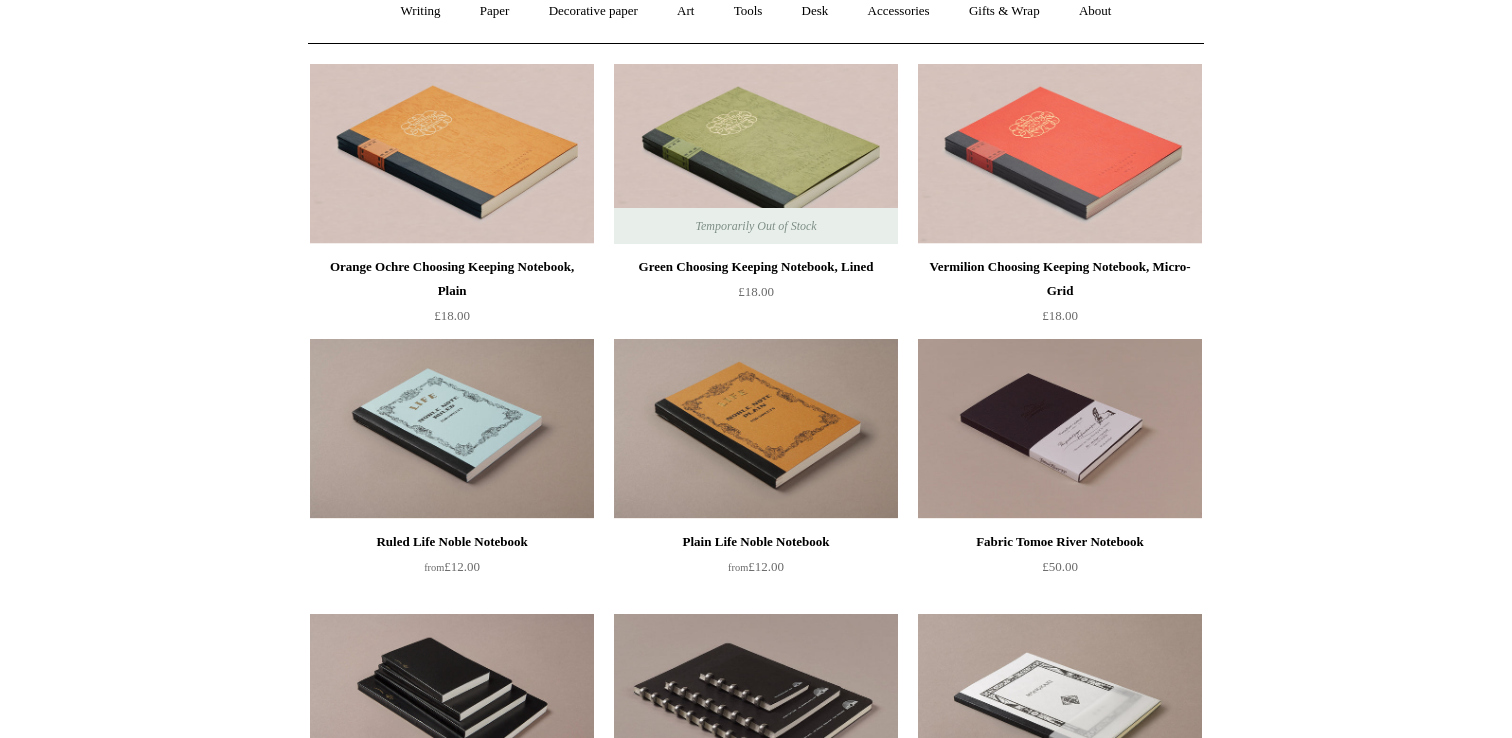 click on "Cookie consent We and our partners, including Shopify, use cookies and other technologies to personalize your experience, show you ads, and perform analytics, and we will not use cookies or other technologies for these purposes unless you accept them. Learn more in our   Privacy Policy Manage preferences Accept Decline
Menu
Choosing Keeping
*
Shipping Information
* ⤺" at bounding box center [756, 1608] 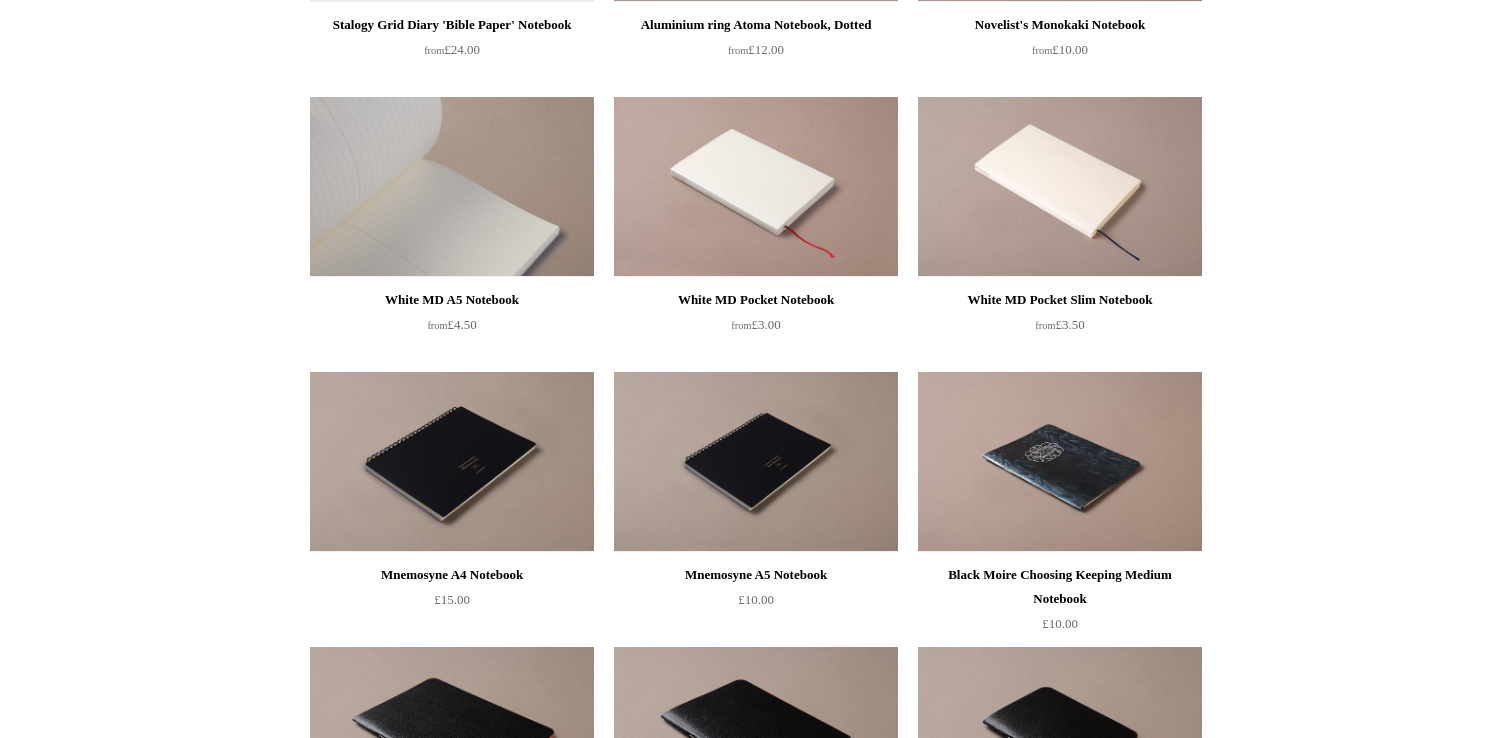 scroll, scrollTop: 1160, scrollLeft: 0, axis: vertical 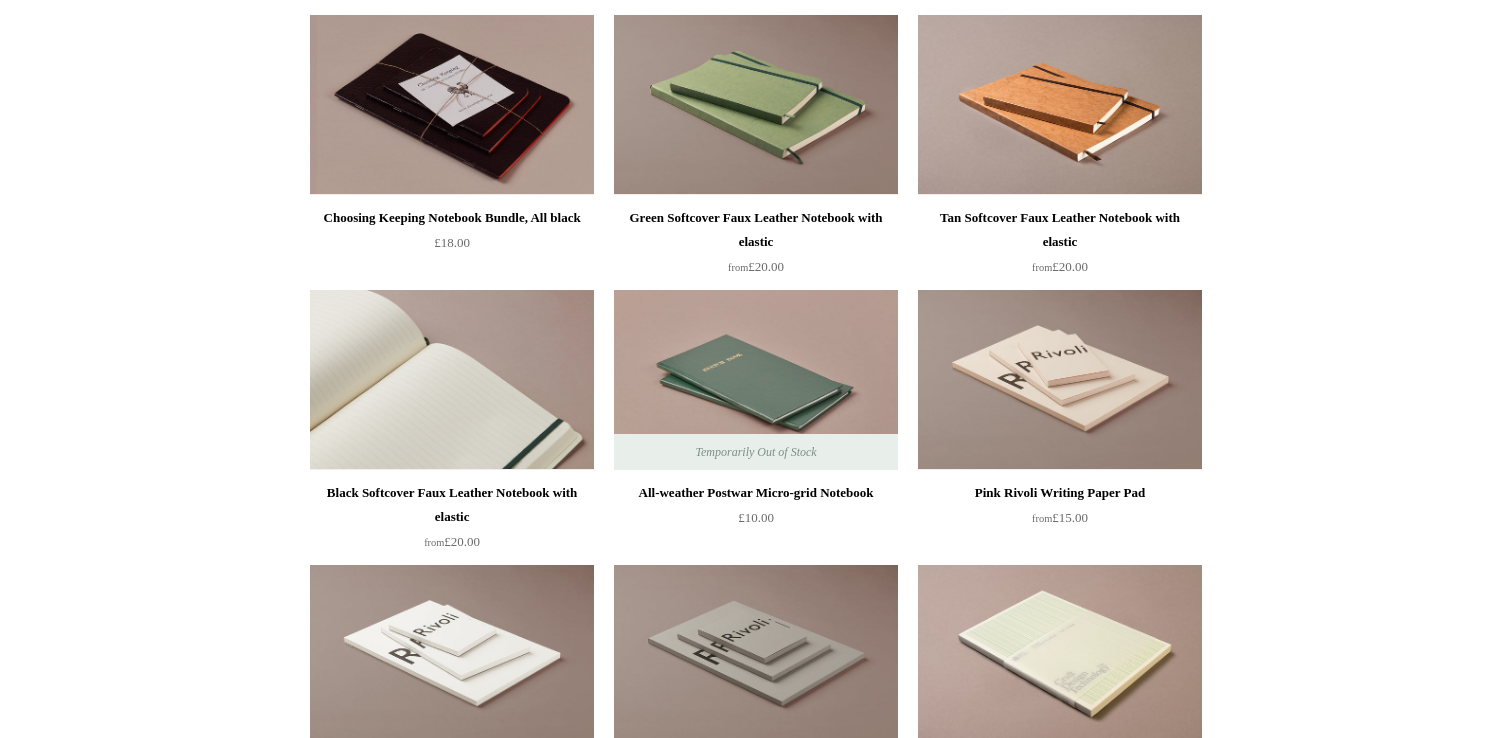 click at bounding box center [452, 380] 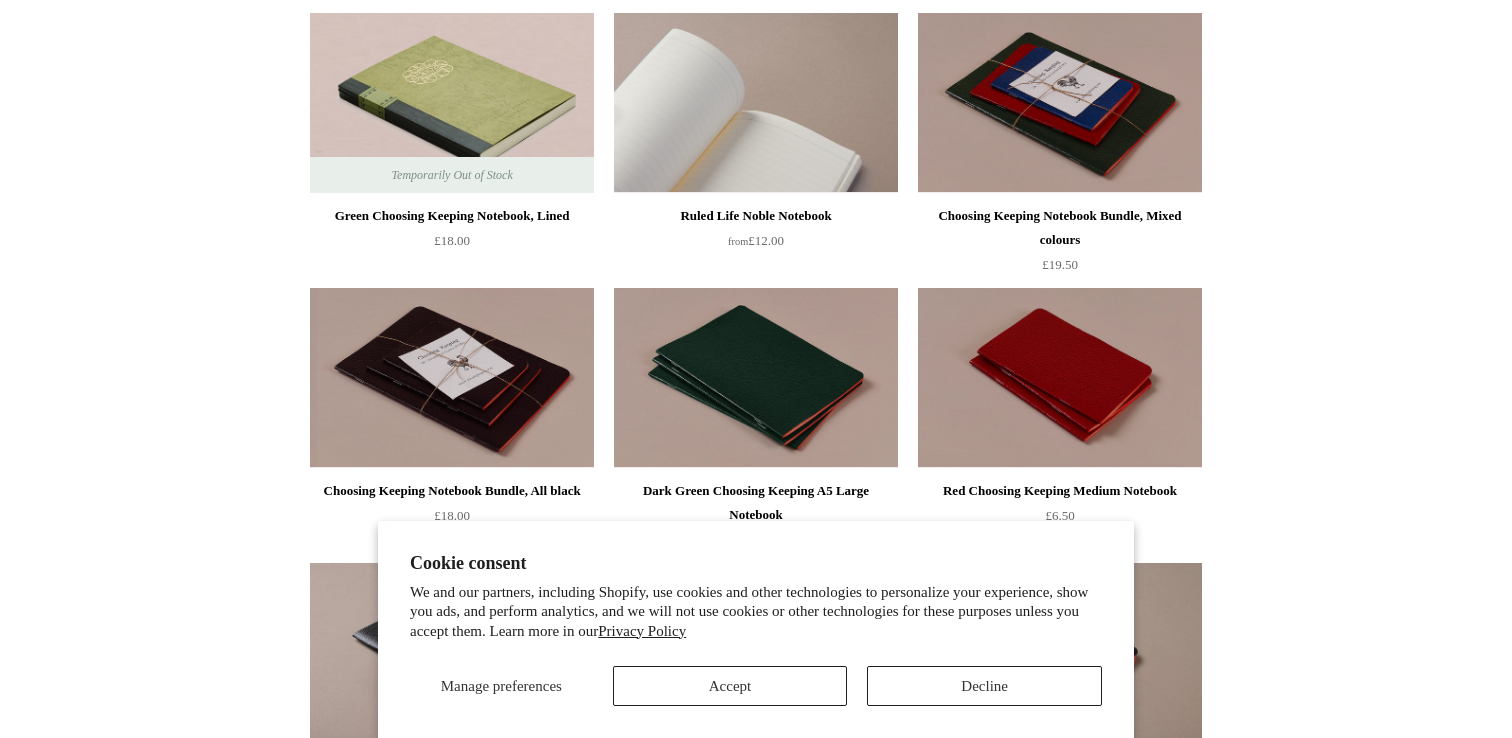 scroll, scrollTop: 254, scrollLeft: 0, axis: vertical 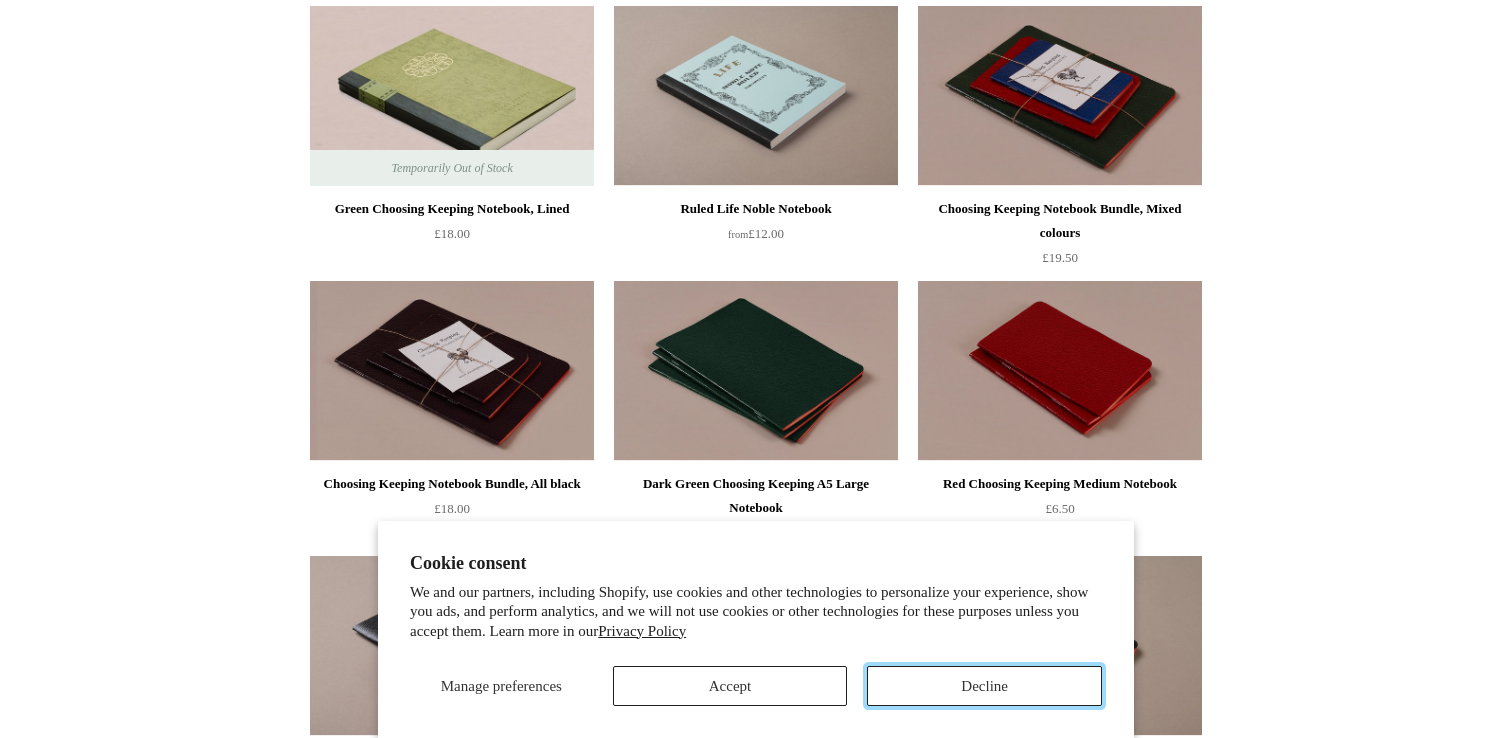 click on "Decline" at bounding box center (984, 686) 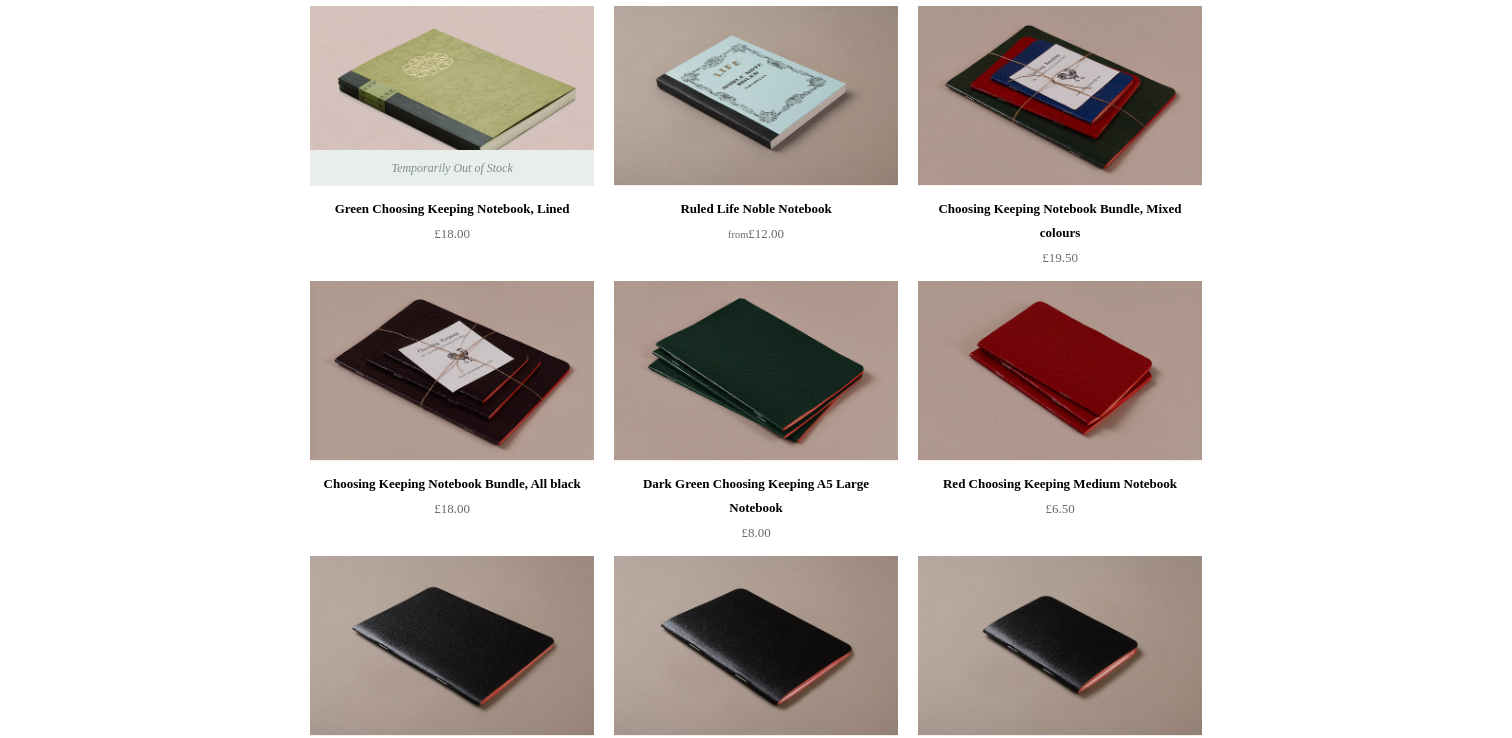 scroll, scrollTop: 0, scrollLeft: 0, axis: both 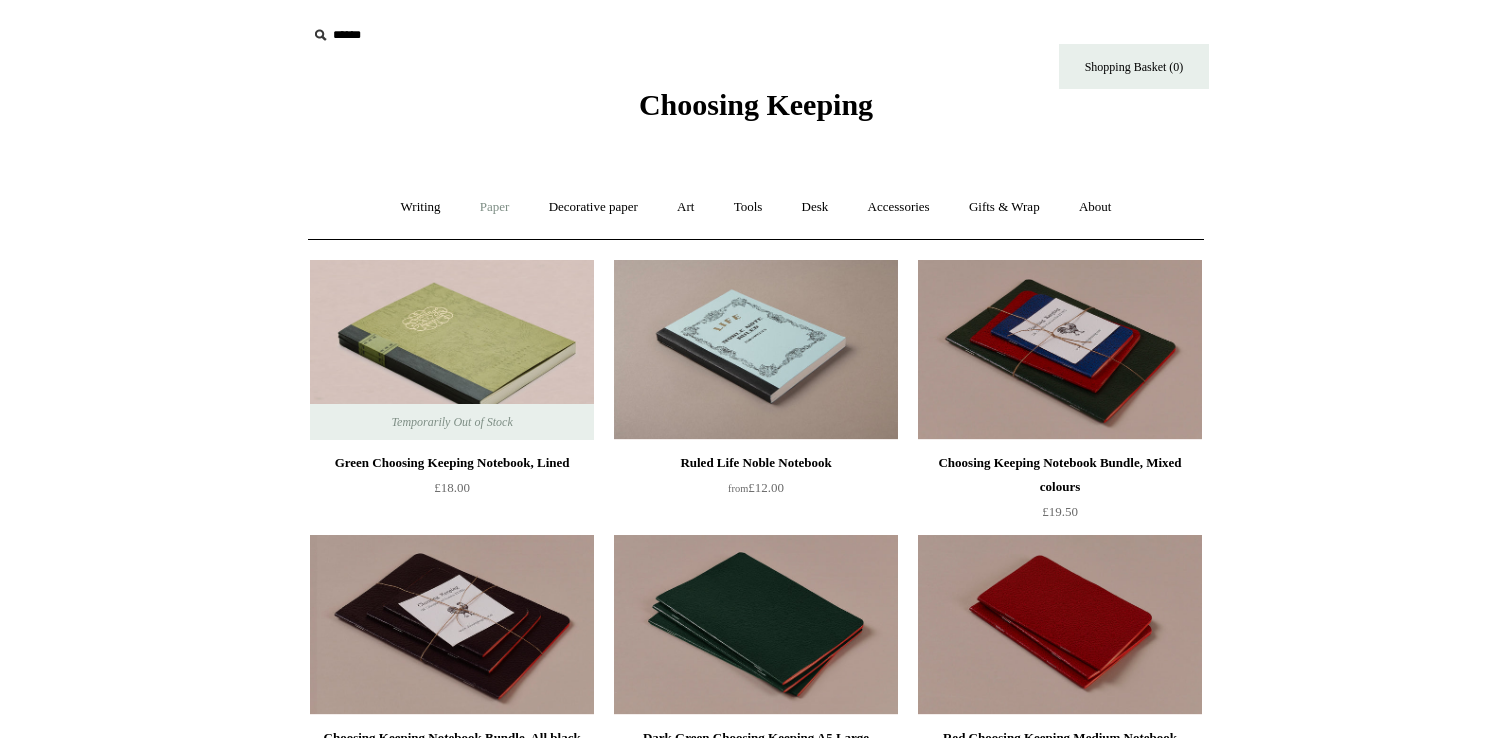 click on "Paper +" at bounding box center (495, 207) 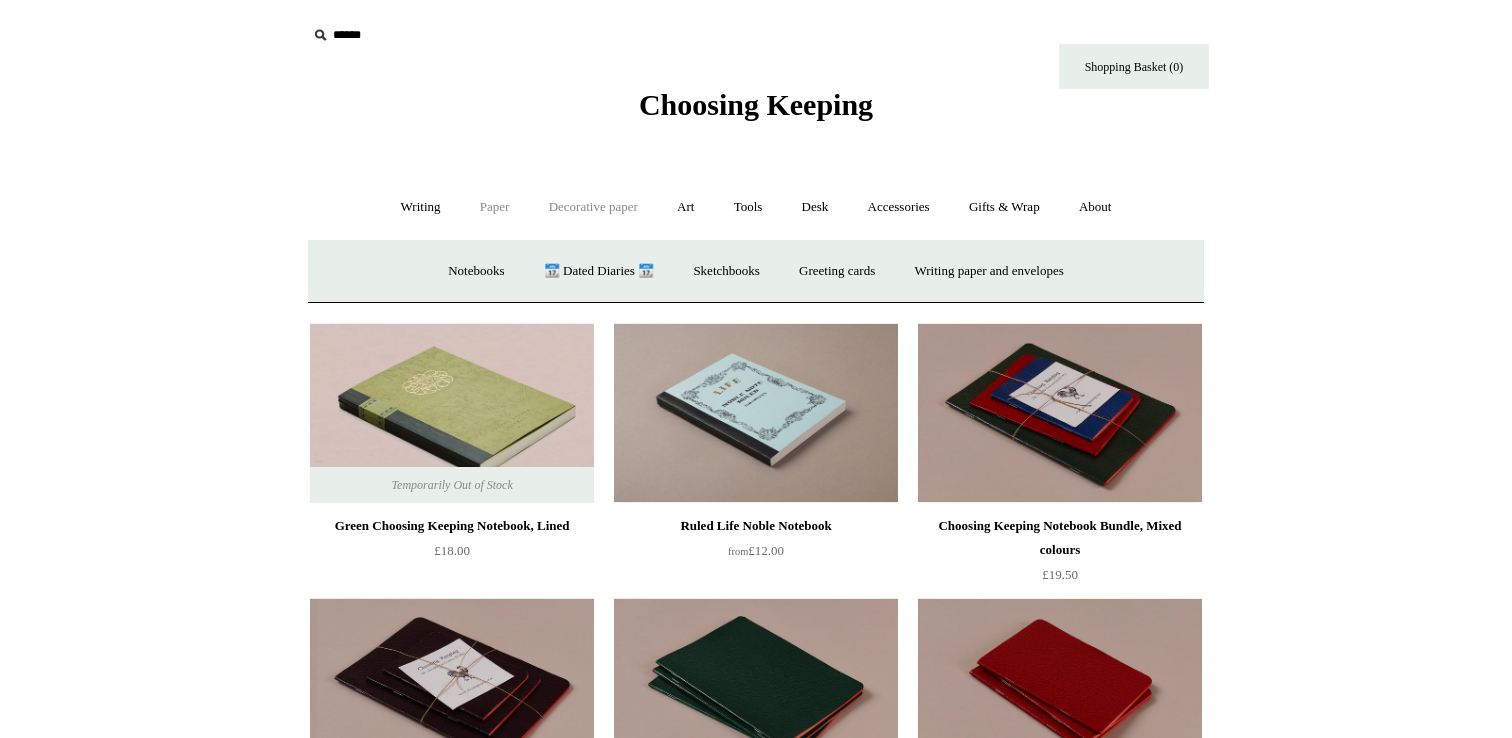 click on "Decorative paper +" at bounding box center (593, 207) 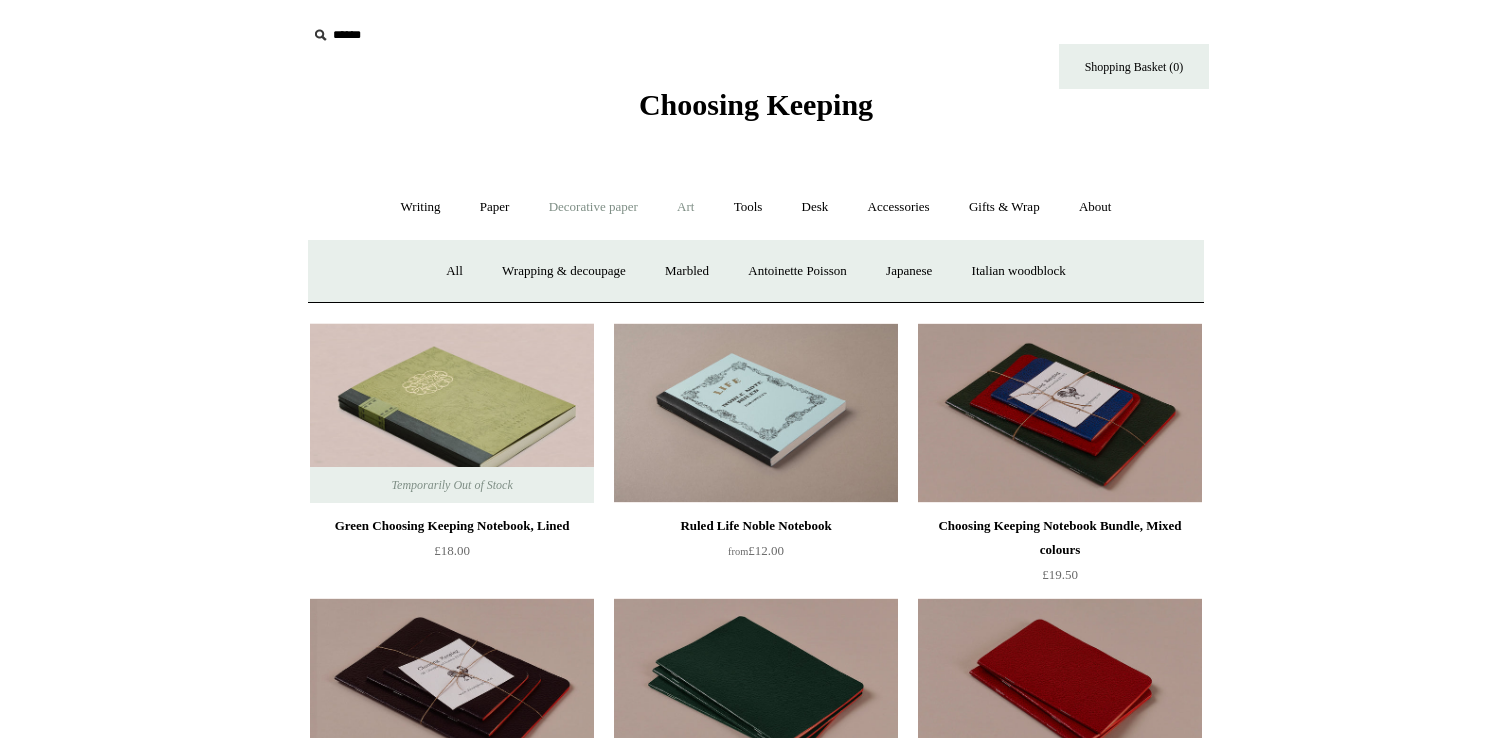 click on "Art +" at bounding box center (685, 207) 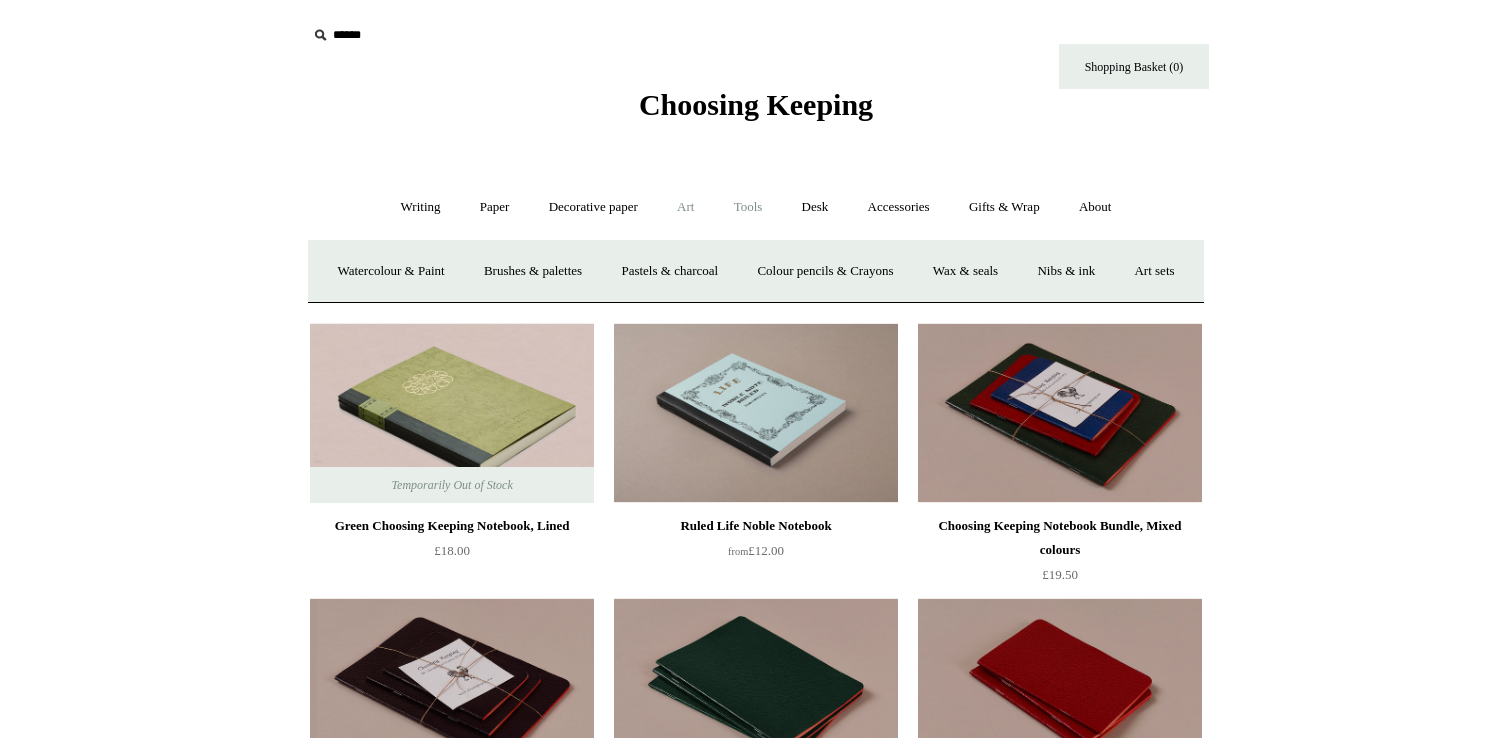 click on "Tools +" at bounding box center [748, 207] 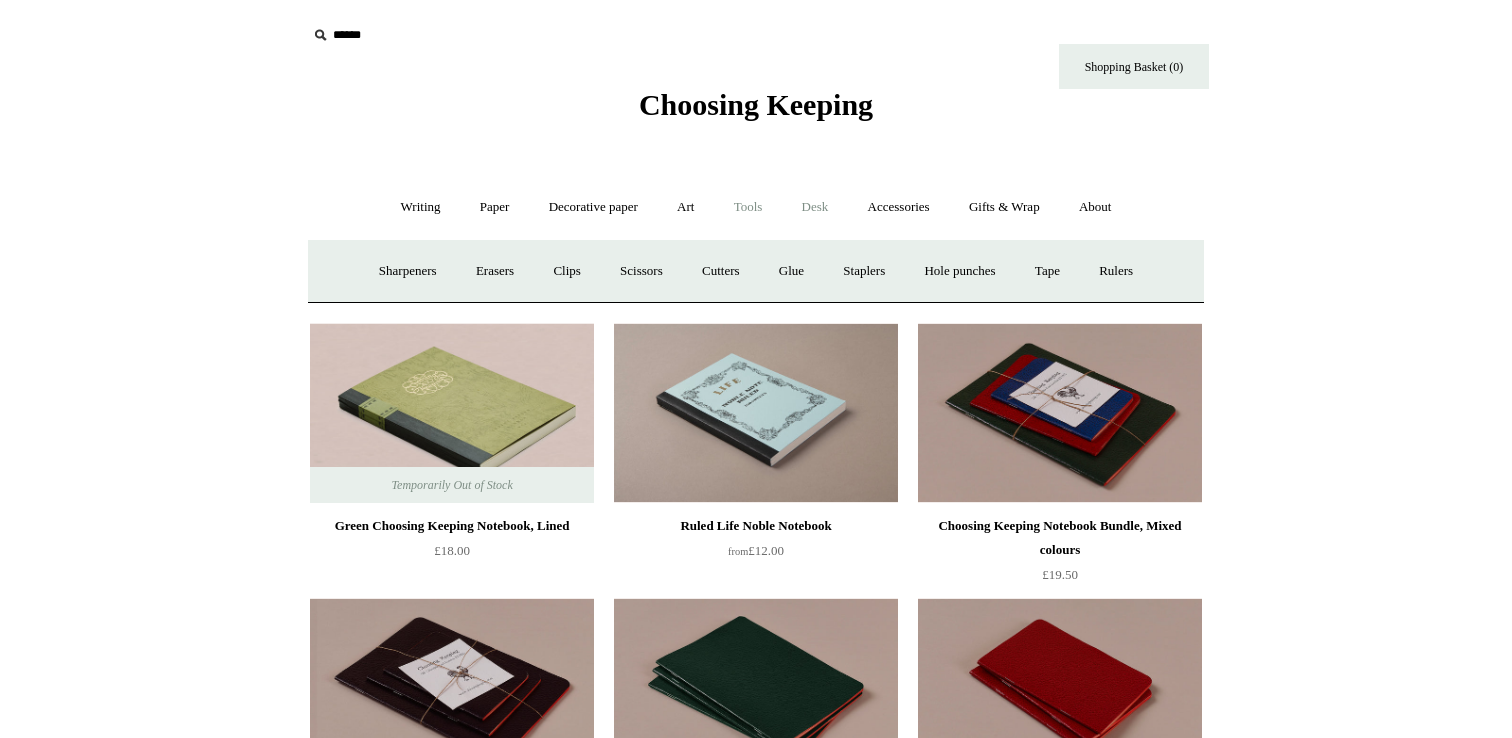 click on "Desk +" at bounding box center (815, 207) 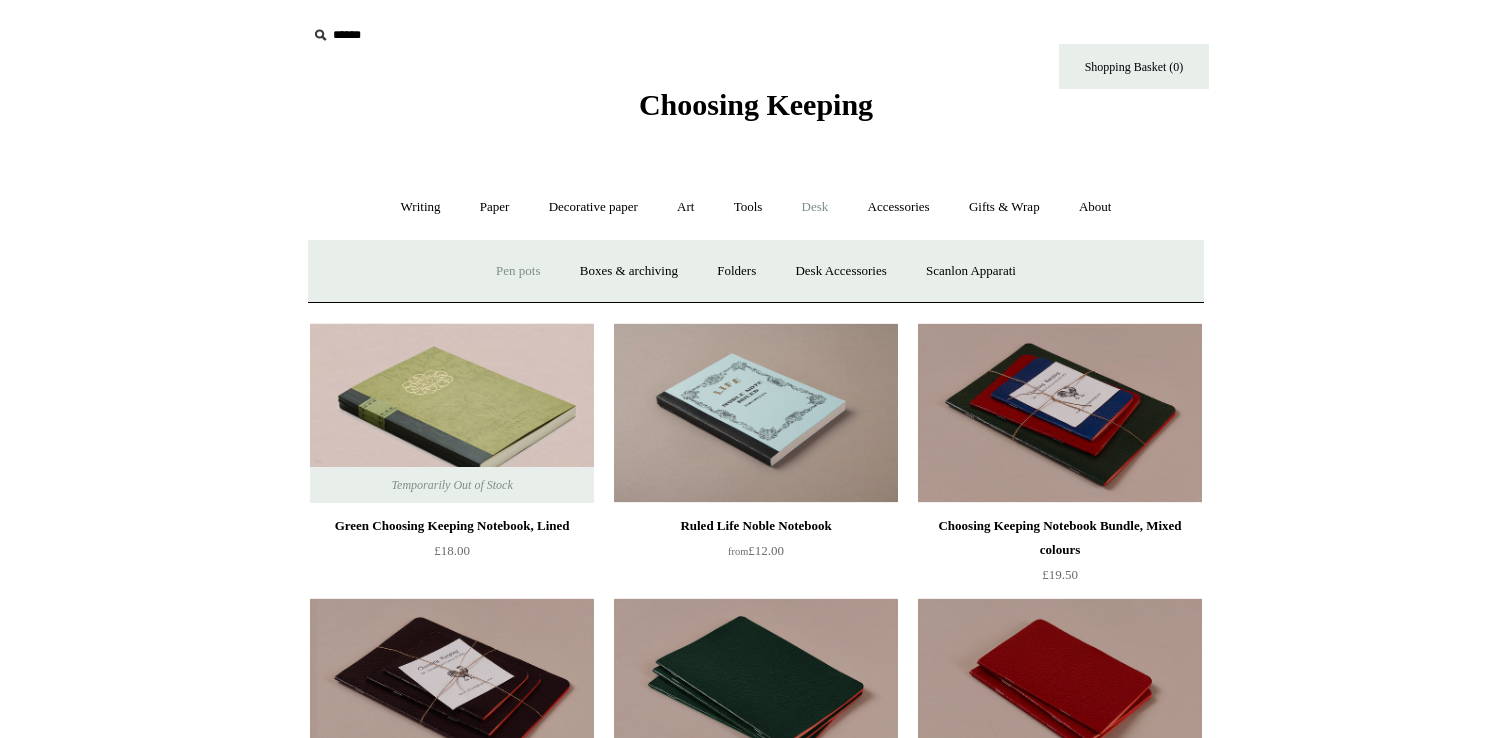 click on "Pen pots" at bounding box center (518, 271) 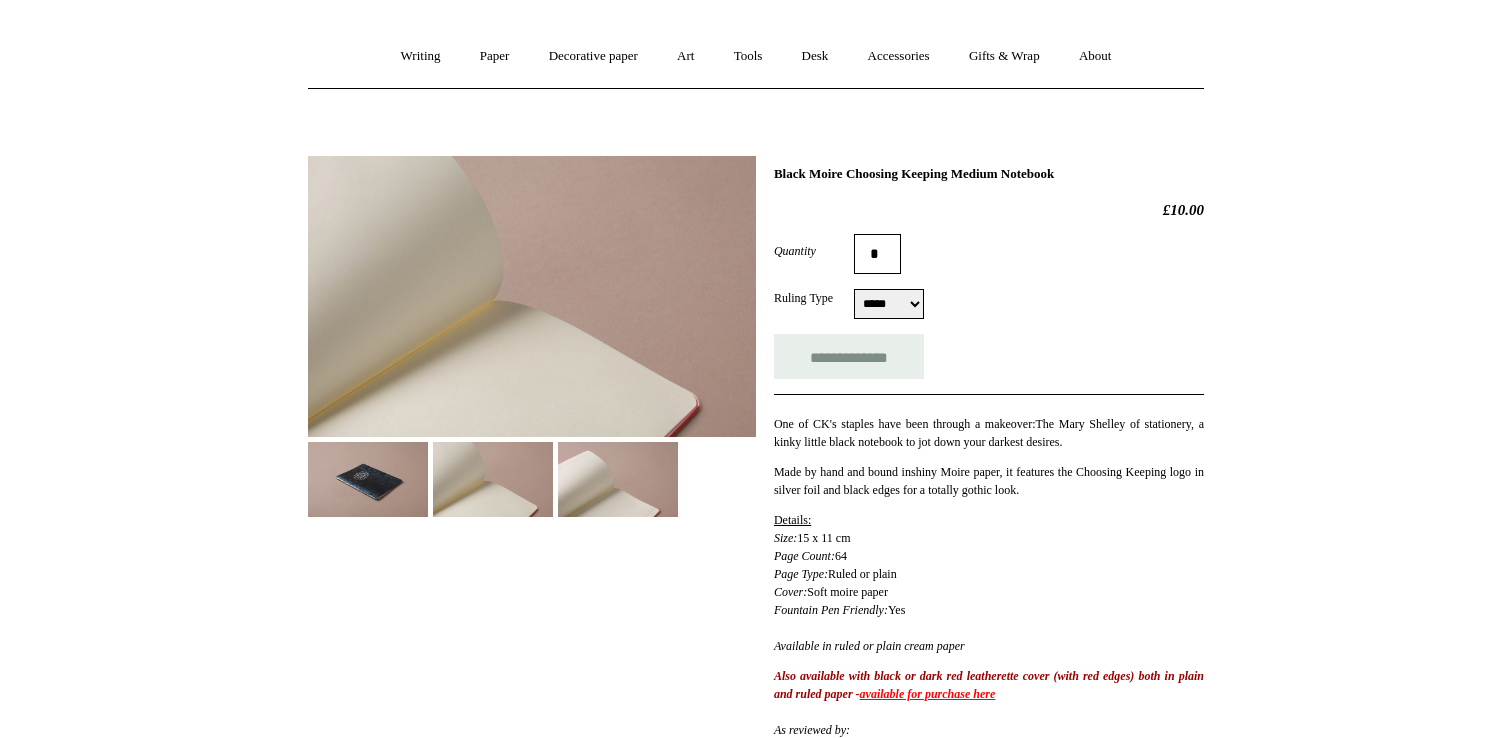 scroll, scrollTop: 155, scrollLeft: 0, axis: vertical 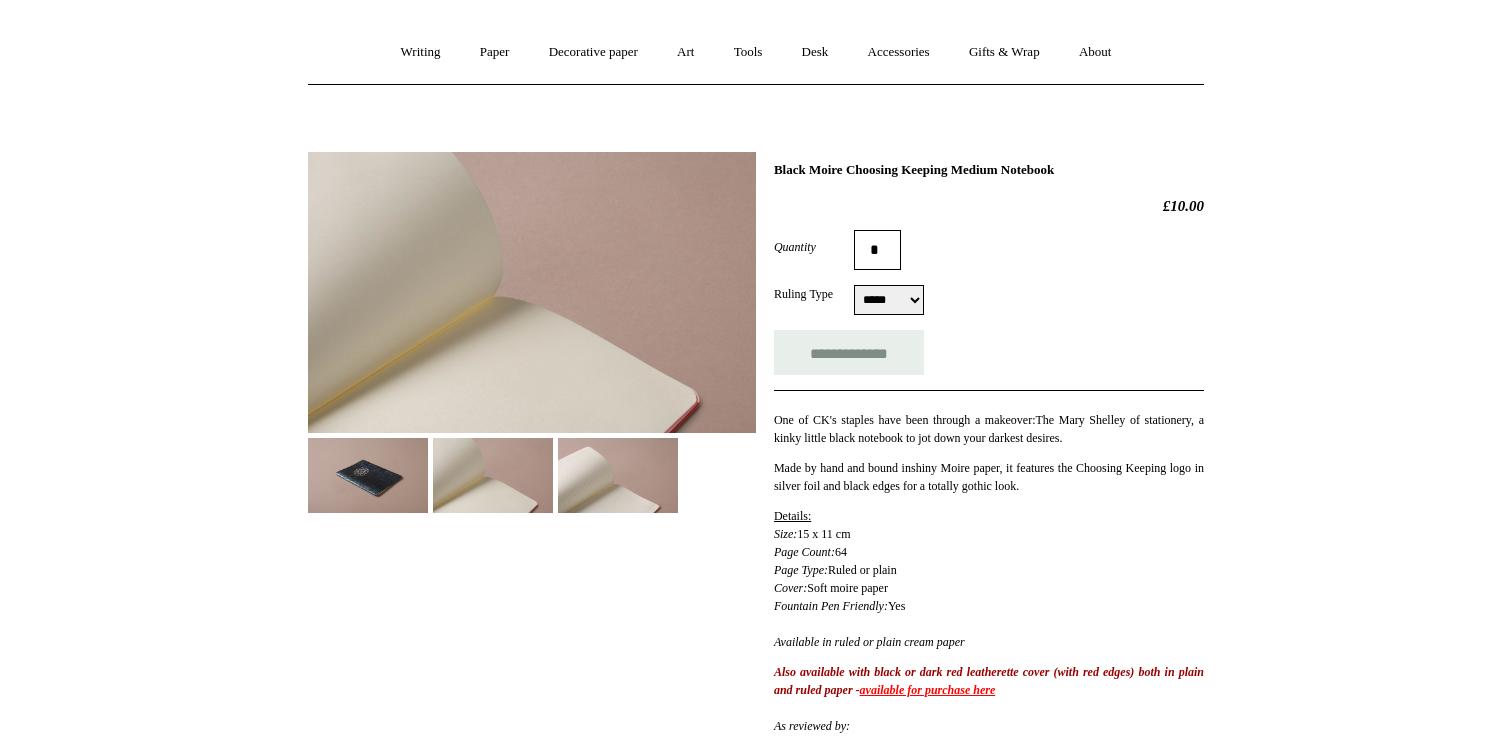 click at bounding box center (532, 292) 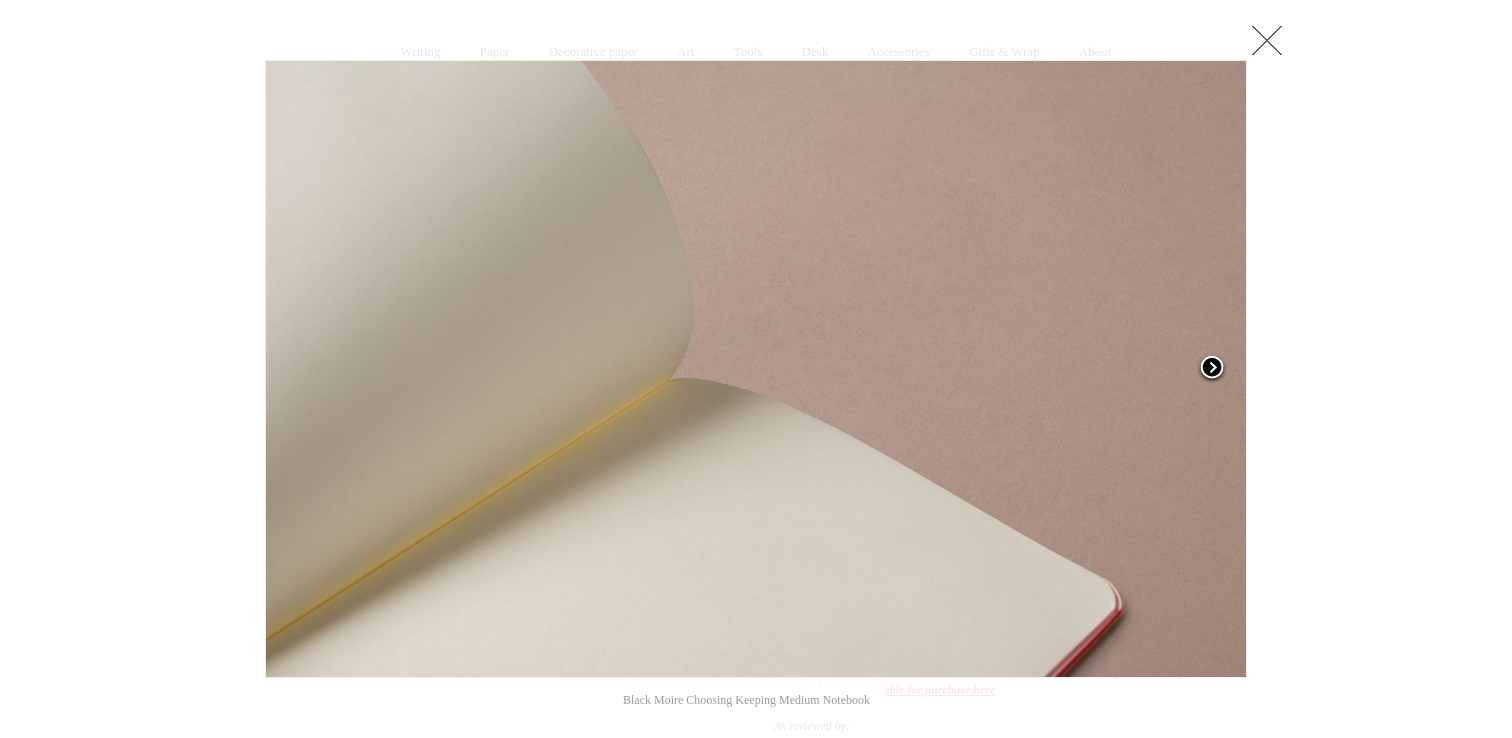 click at bounding box center (1212, 369) 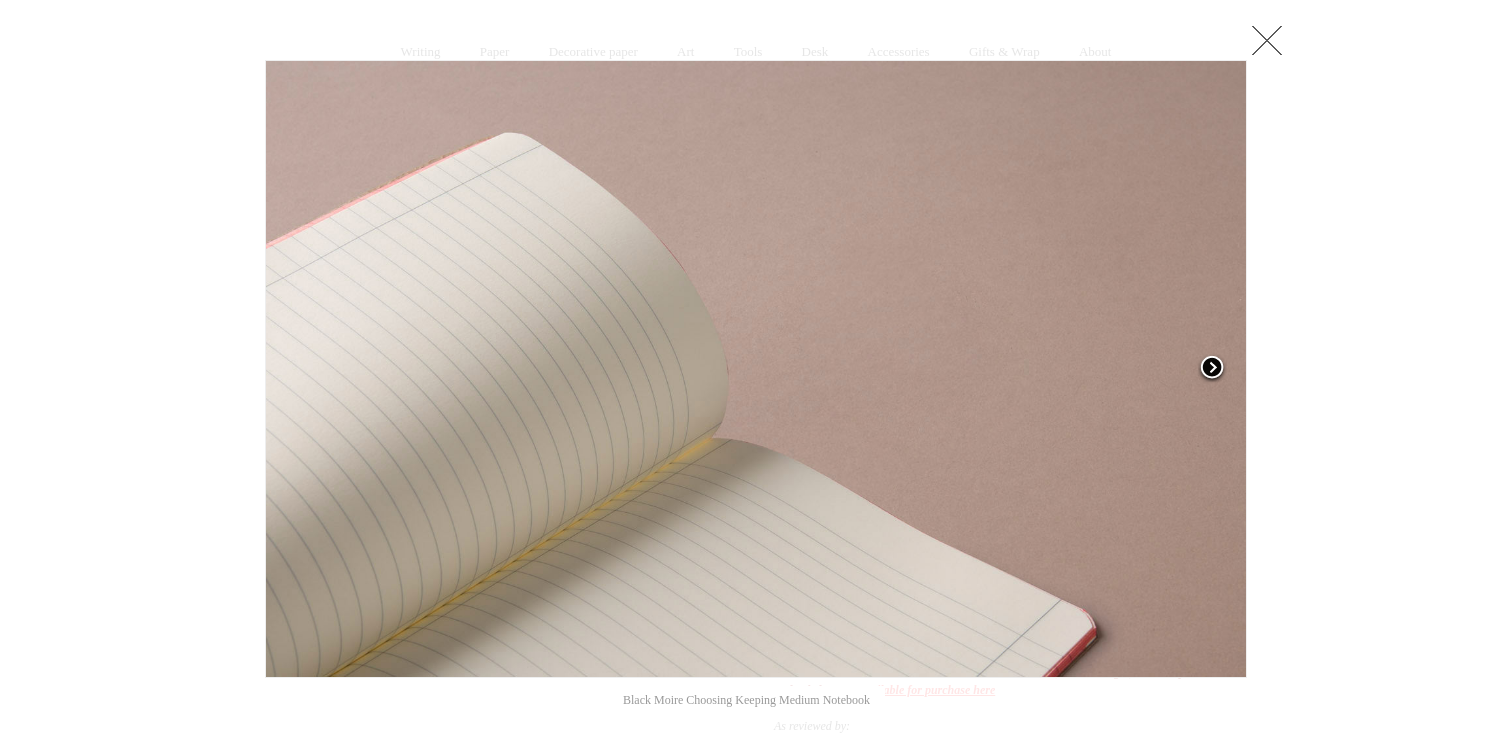 click at bounding box center (1212, 369) 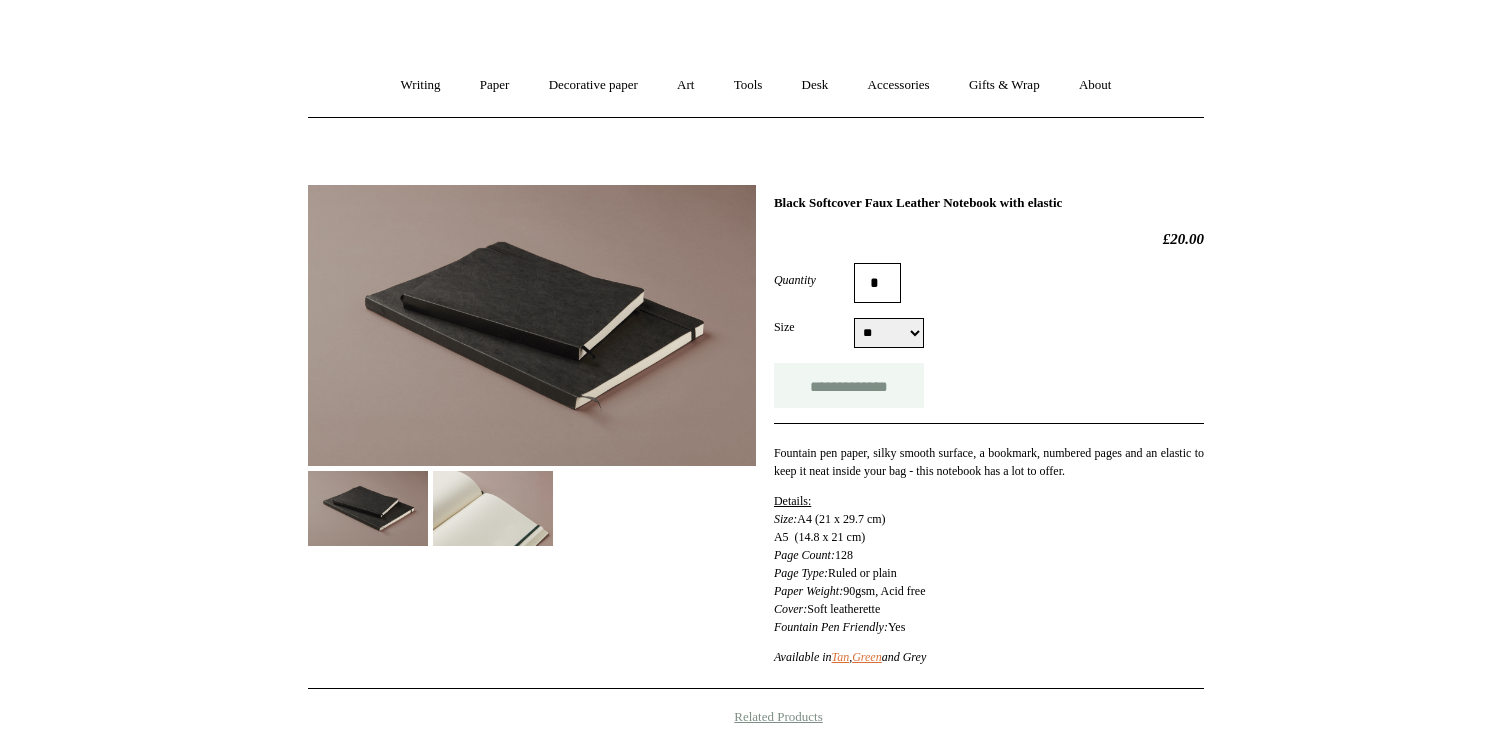 scroll, scrollTop: 124, scrollLeft: 0, axis: vertical 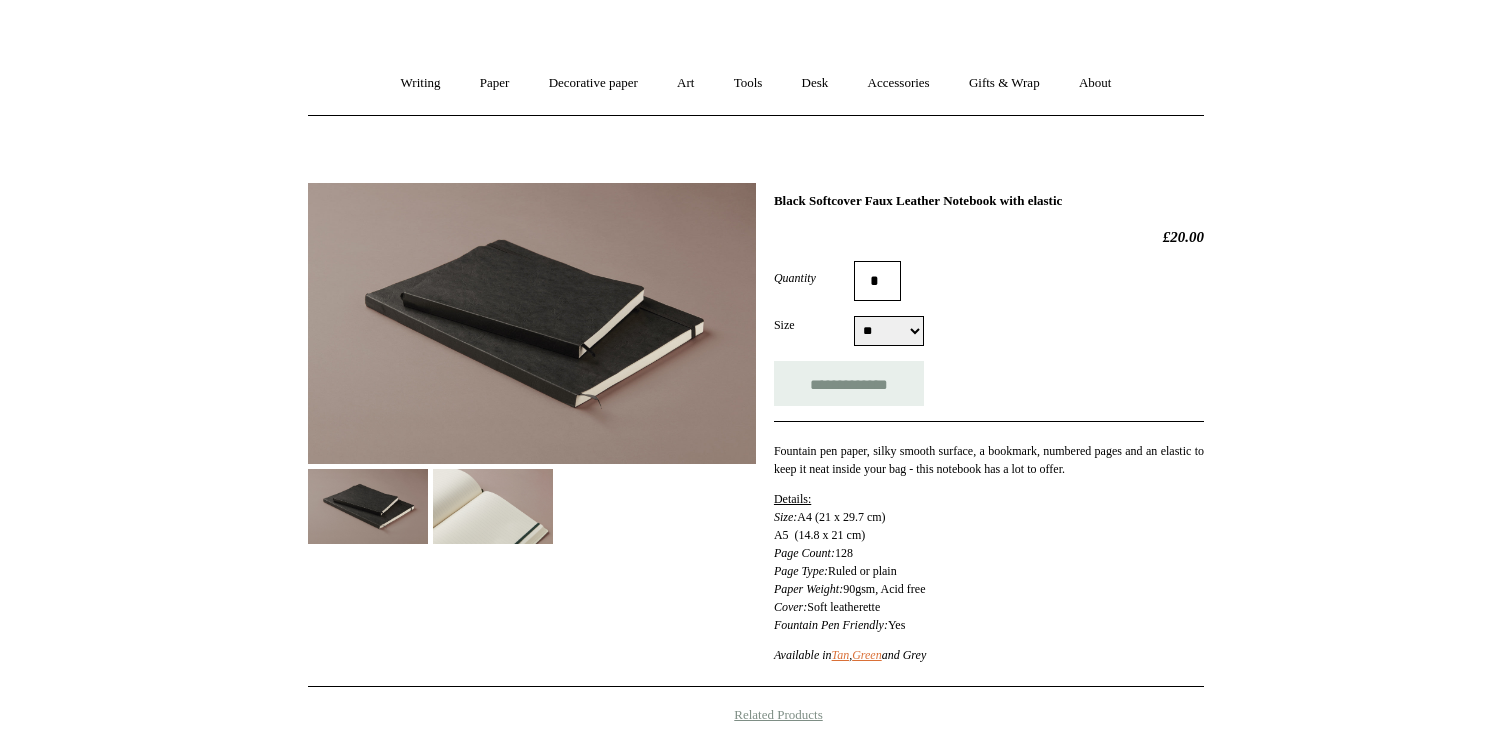 click at bounding box center (493, 506) 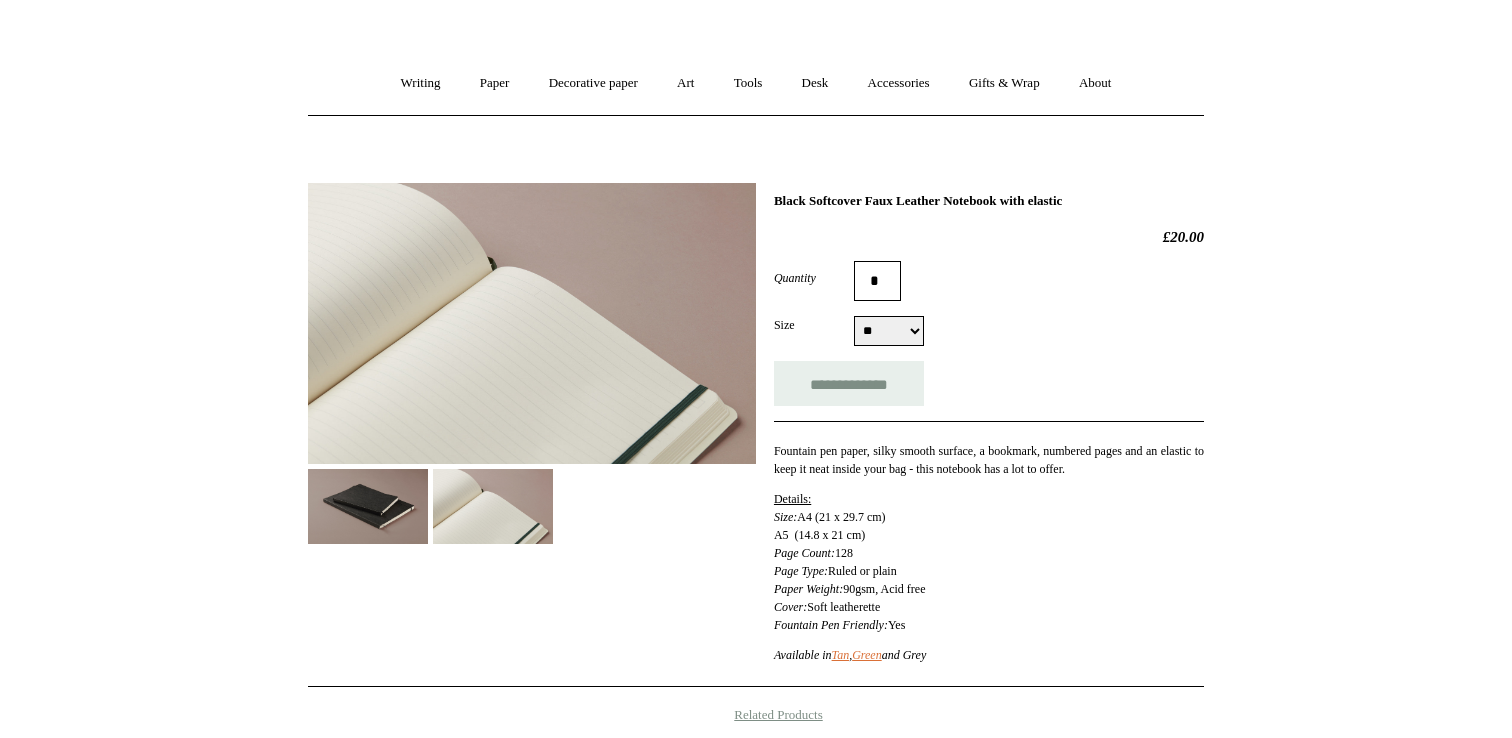 click at bounding box center [368, 506] 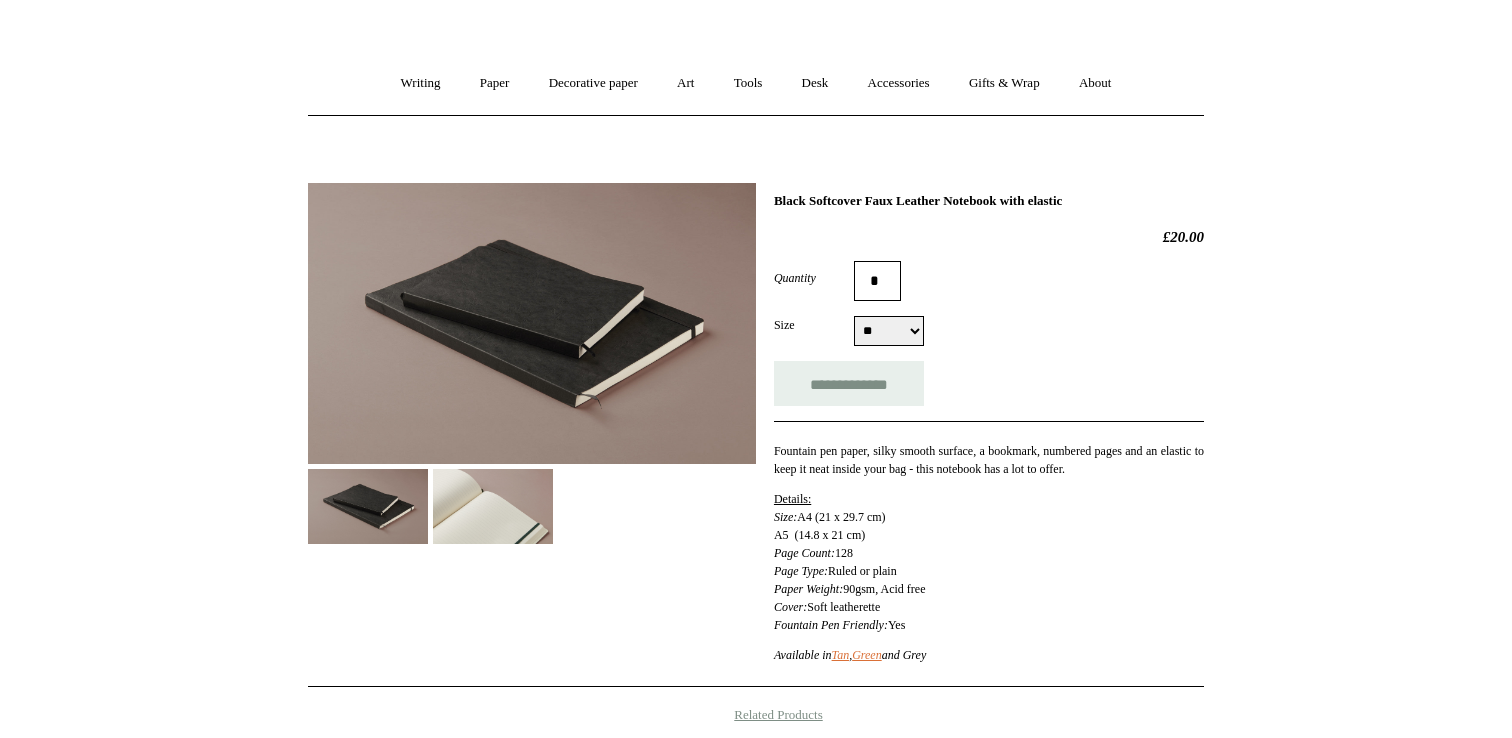 click at bounding box center (493, 506) 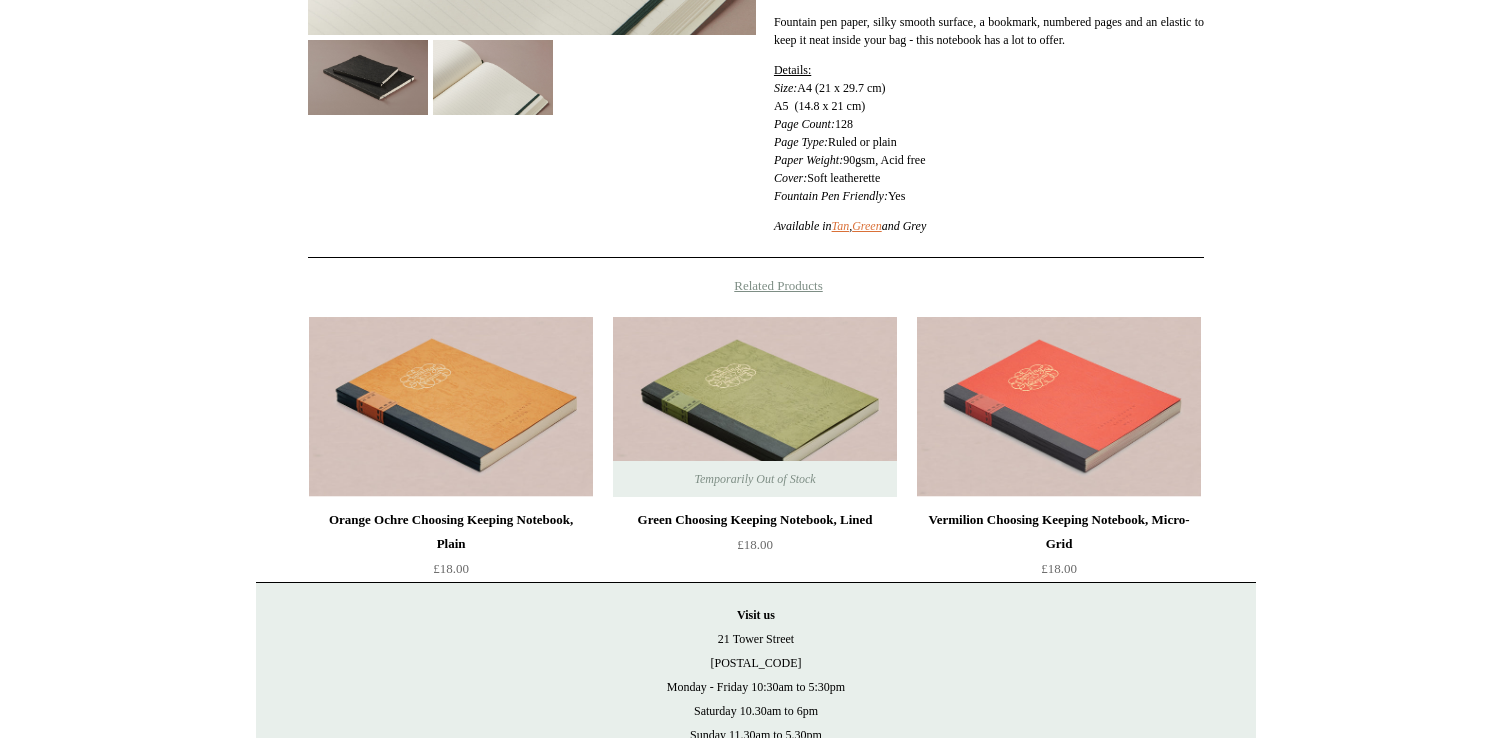 scroll, scrollTop: 569, scrollLeft: 0, axis: vertical 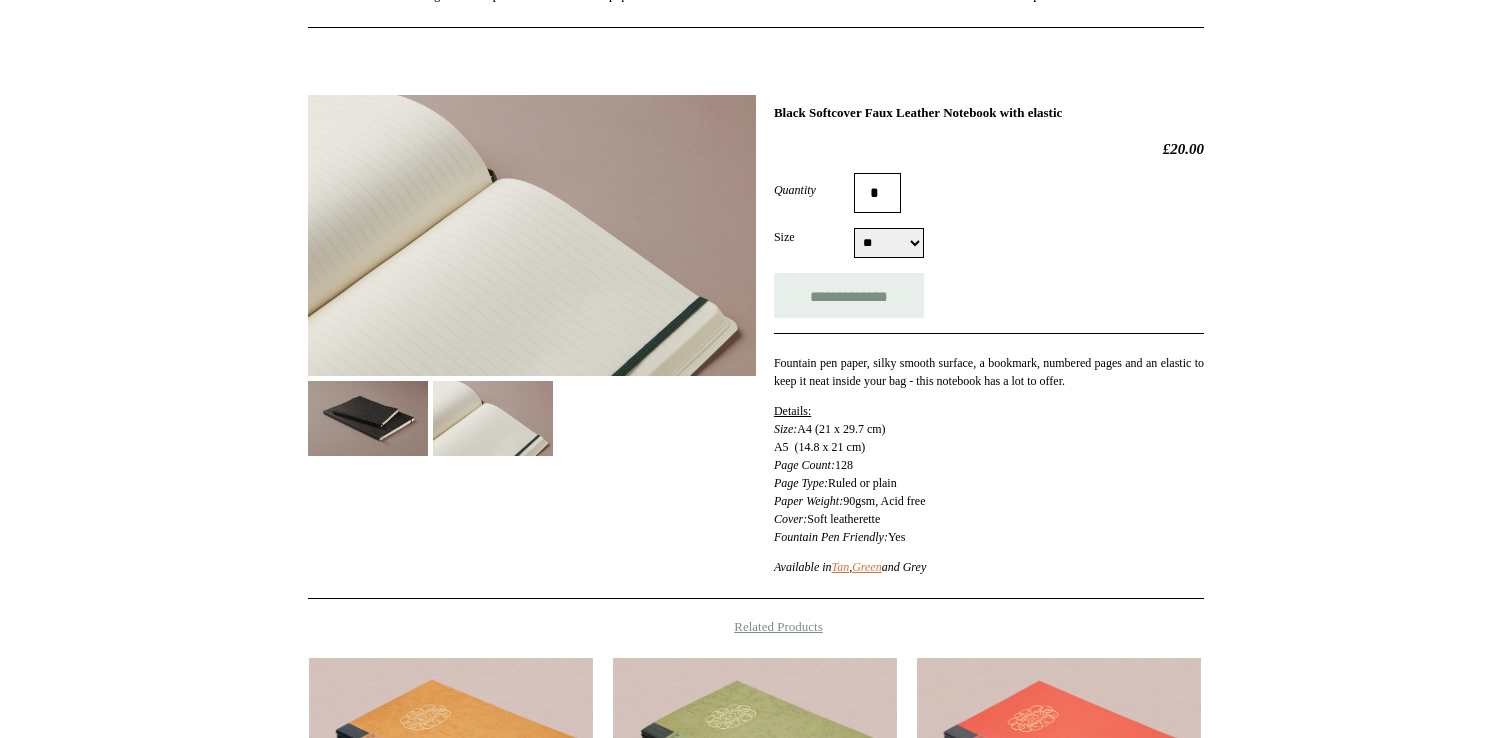 click at bounding box center [532, 235] 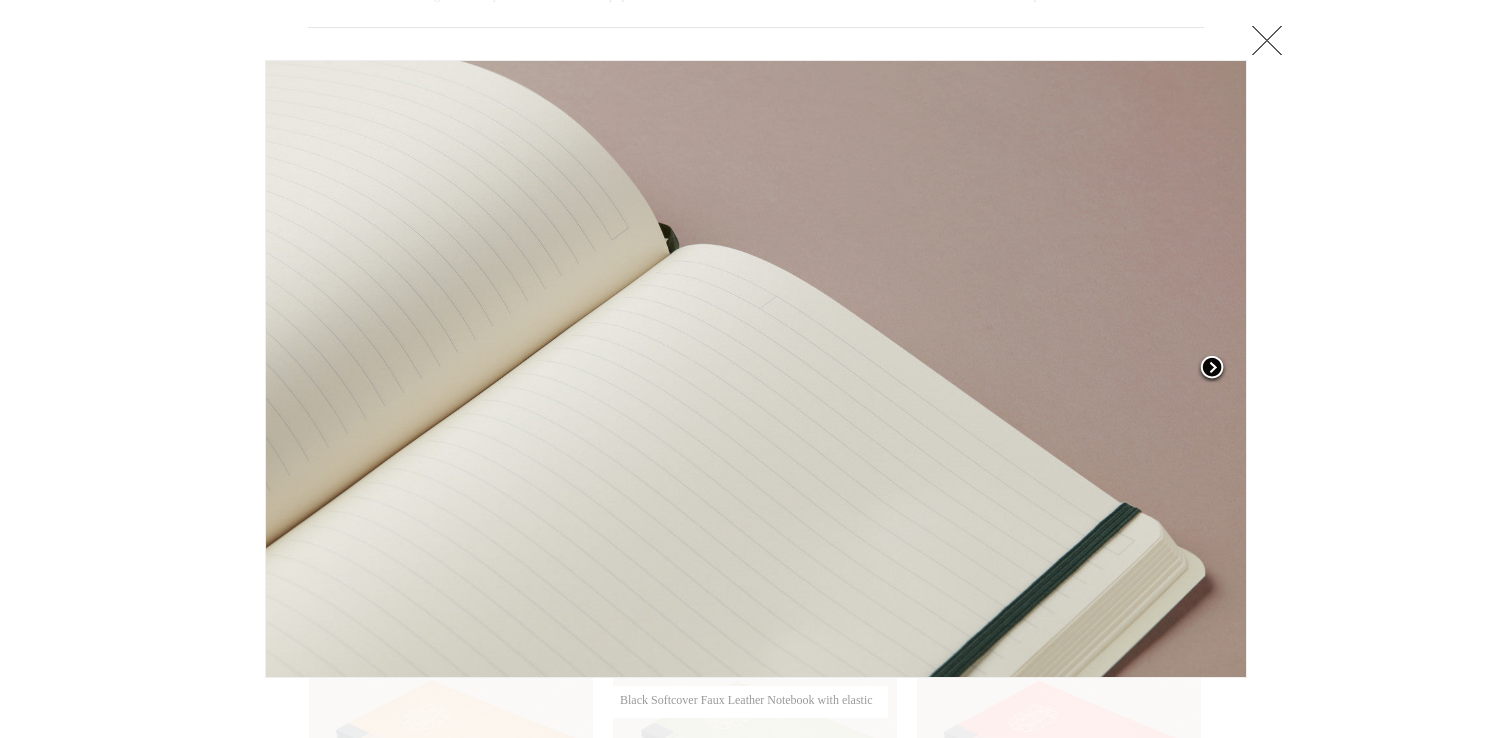 click at bounding box center (1212, 369) 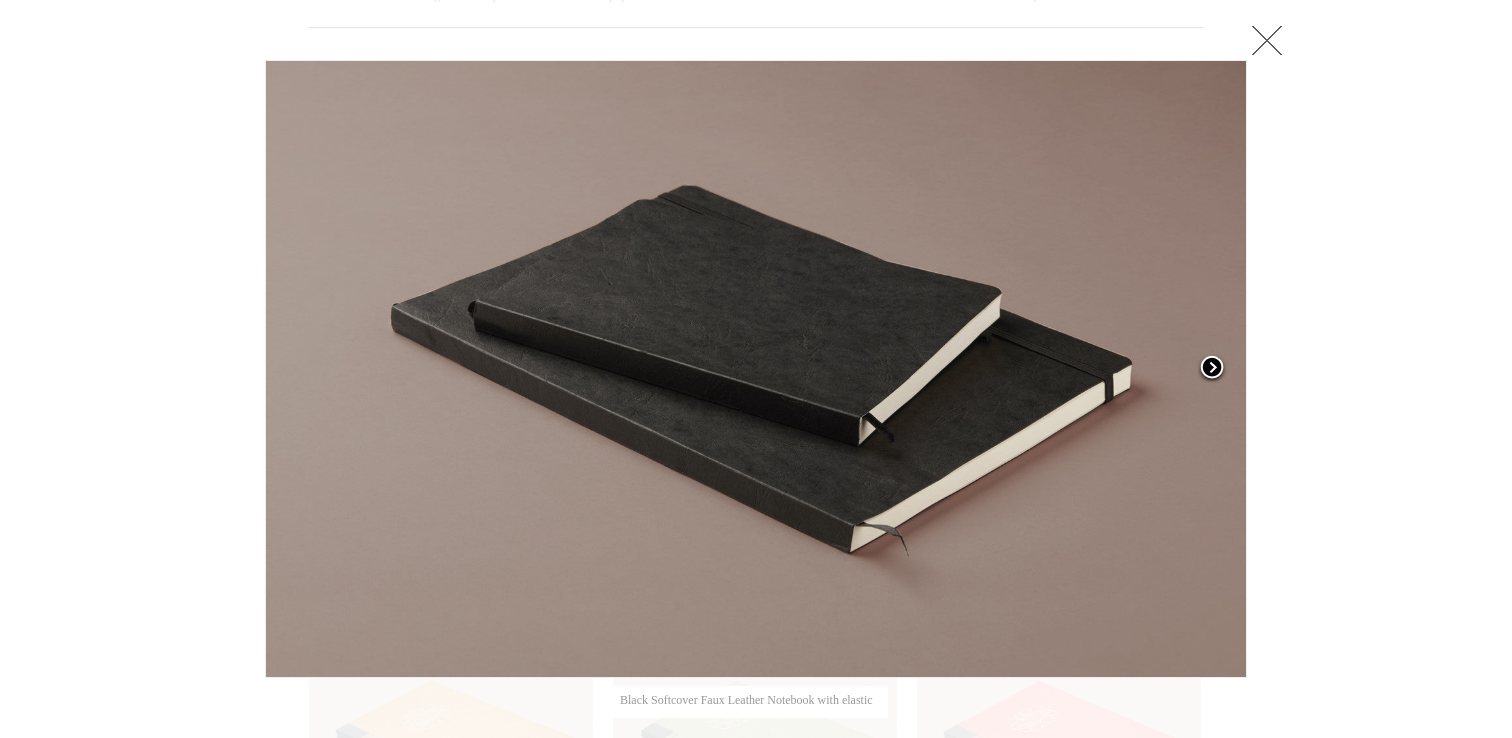 click at bounding box center [1212, 369] 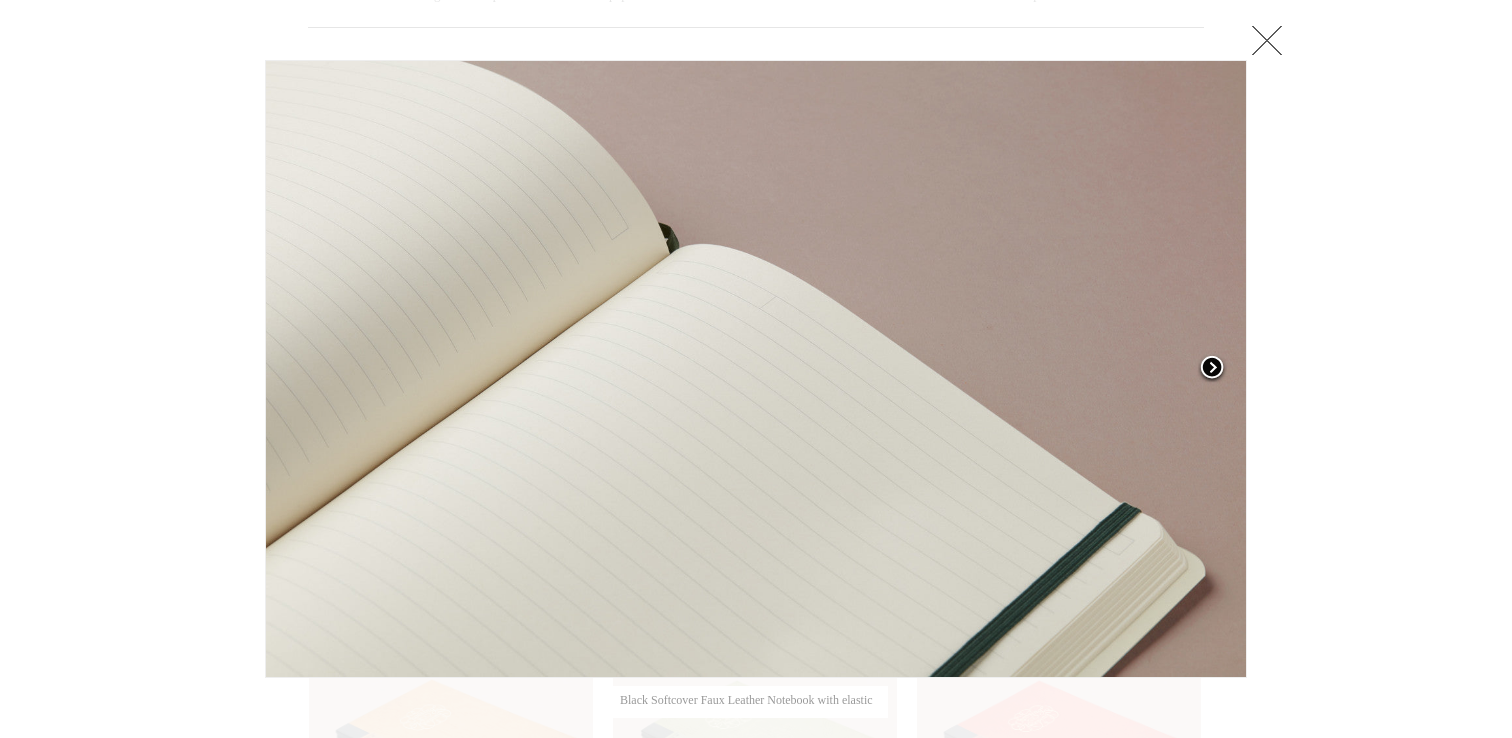 click at bounding box center (1212, 369) 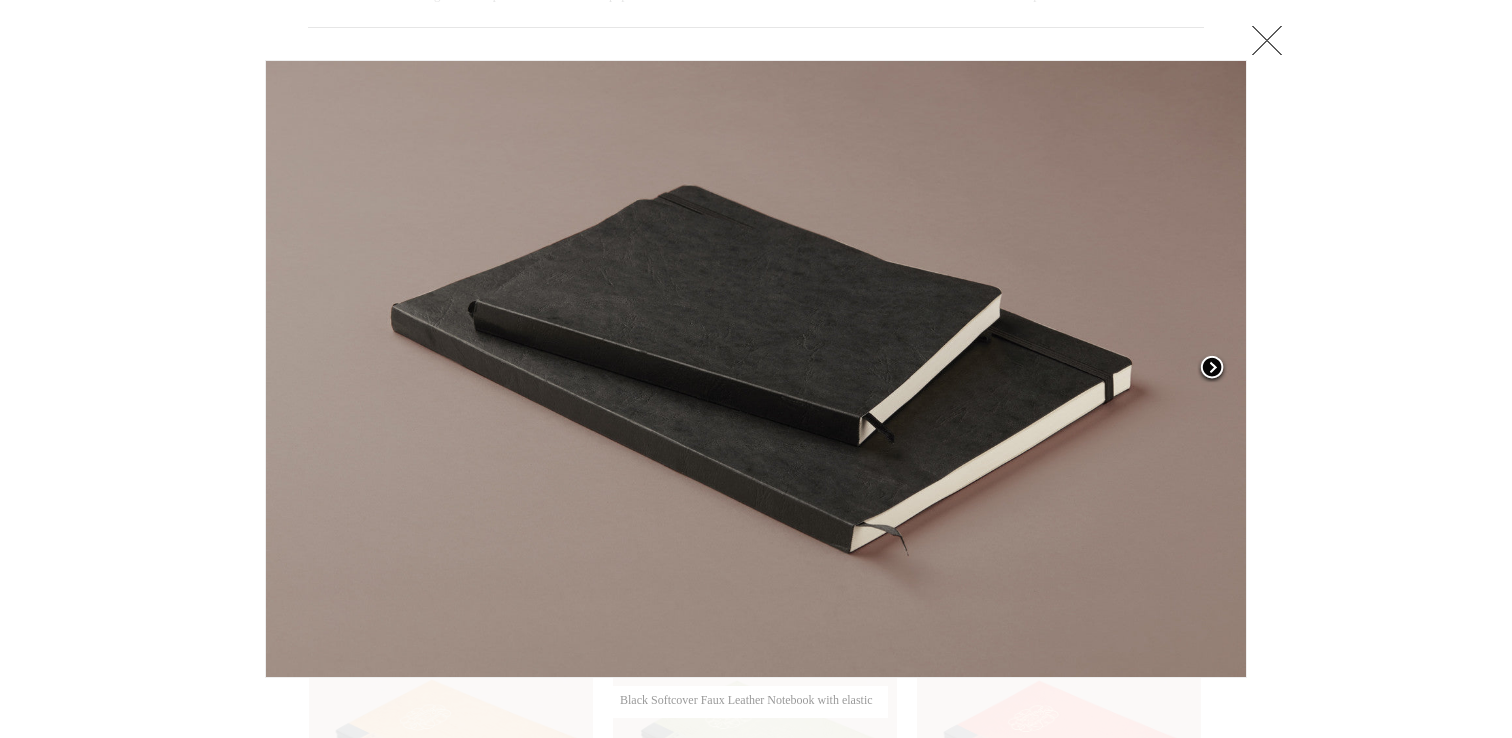 click at bounding box center [1212, 369] 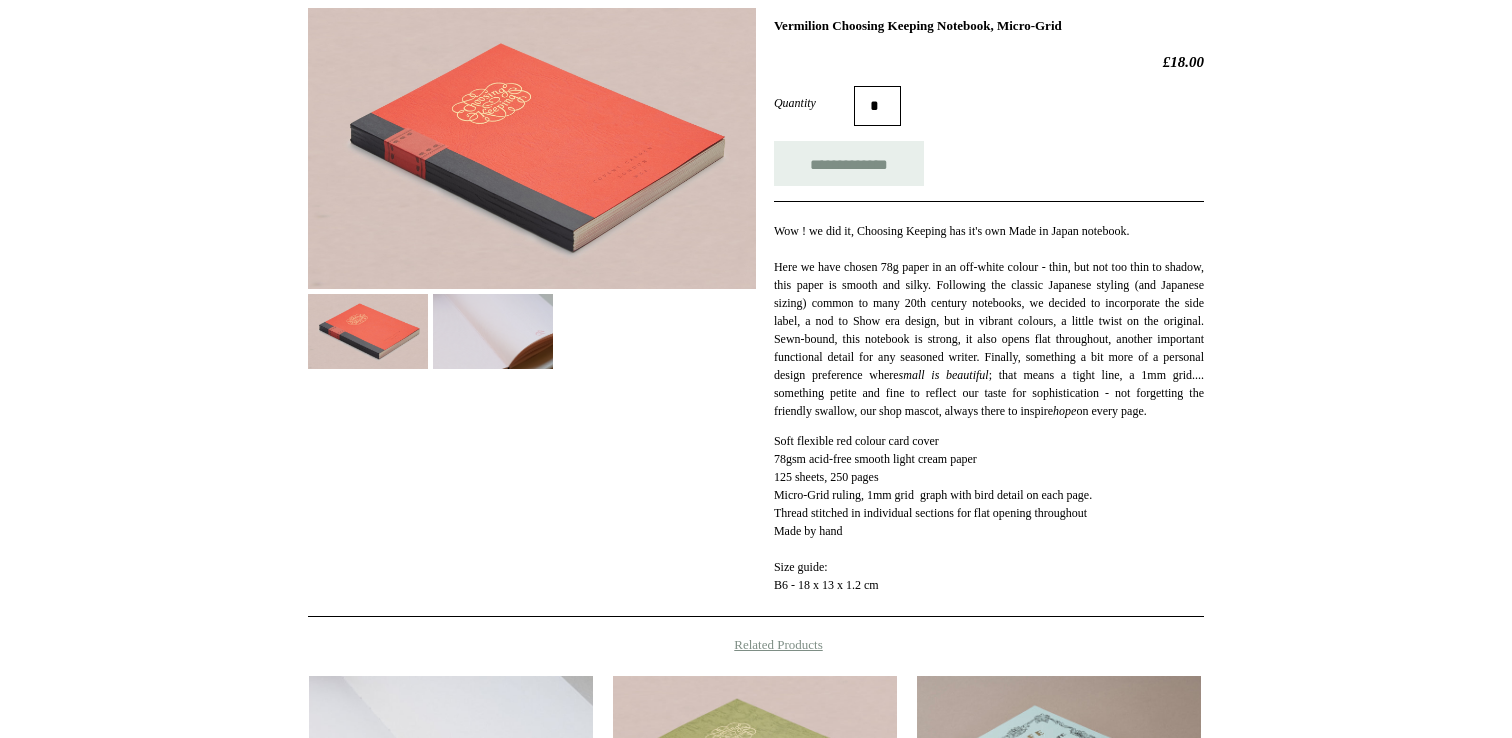 scroll, scrollTop: 0, scrollLeft: 0, axis: both 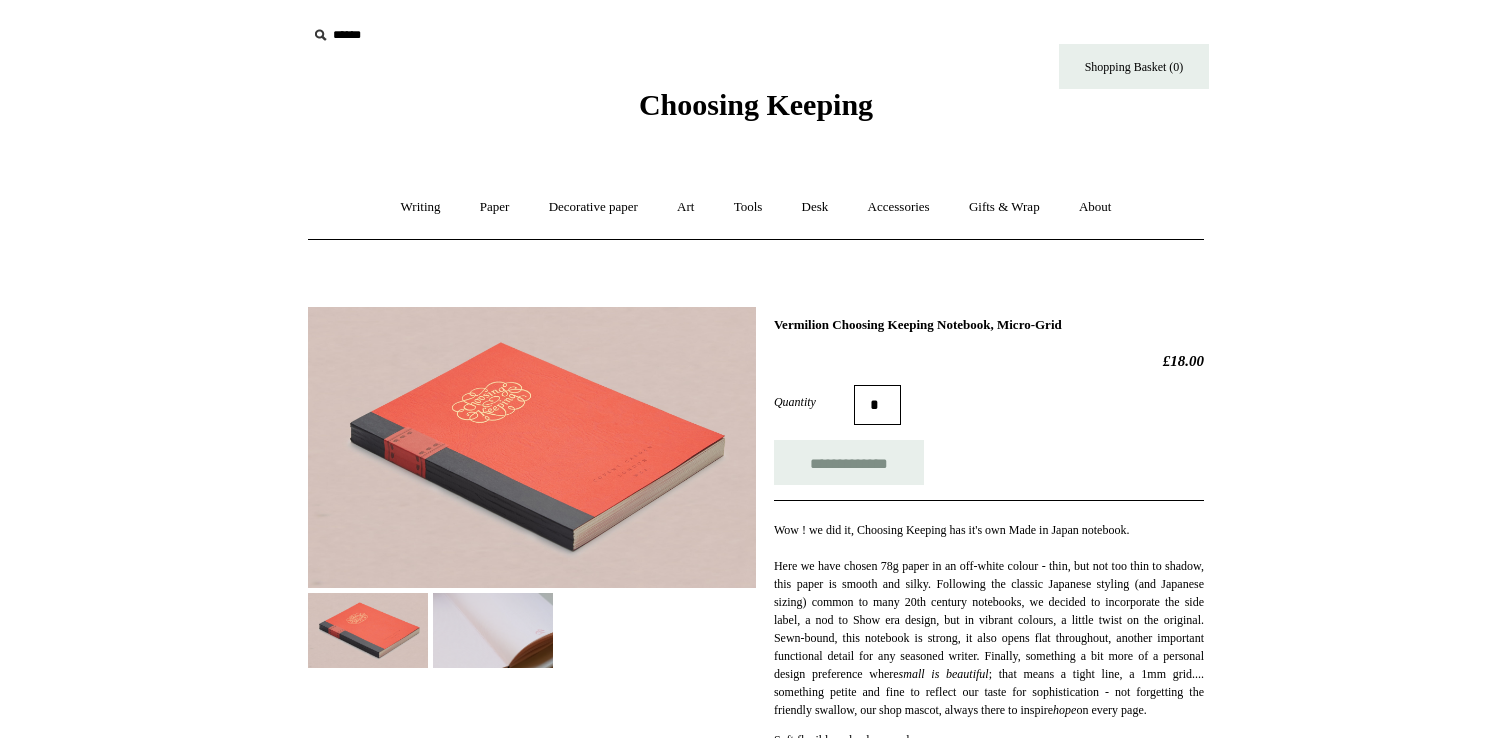 click at bounding box center [532, 447] 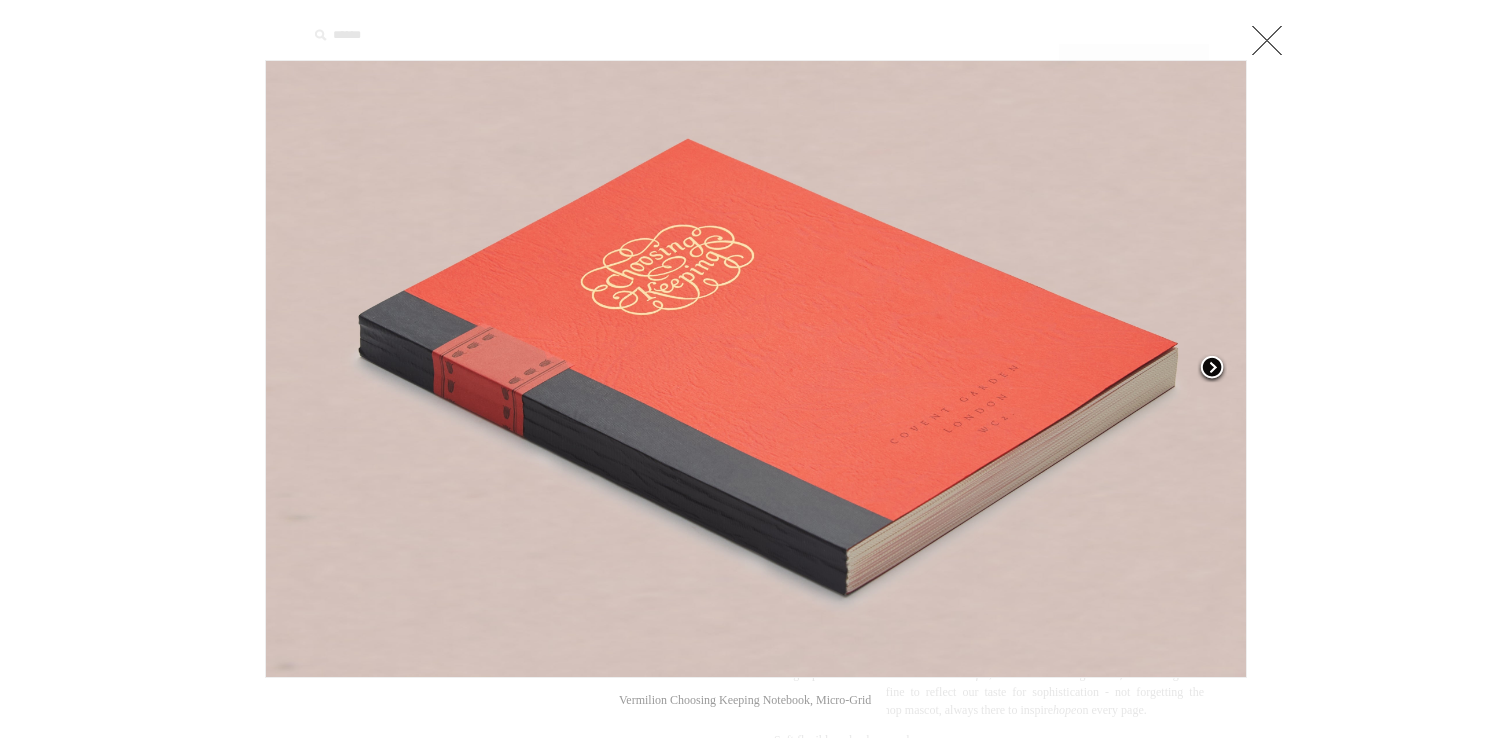 click at bounding box center (1212, 369) 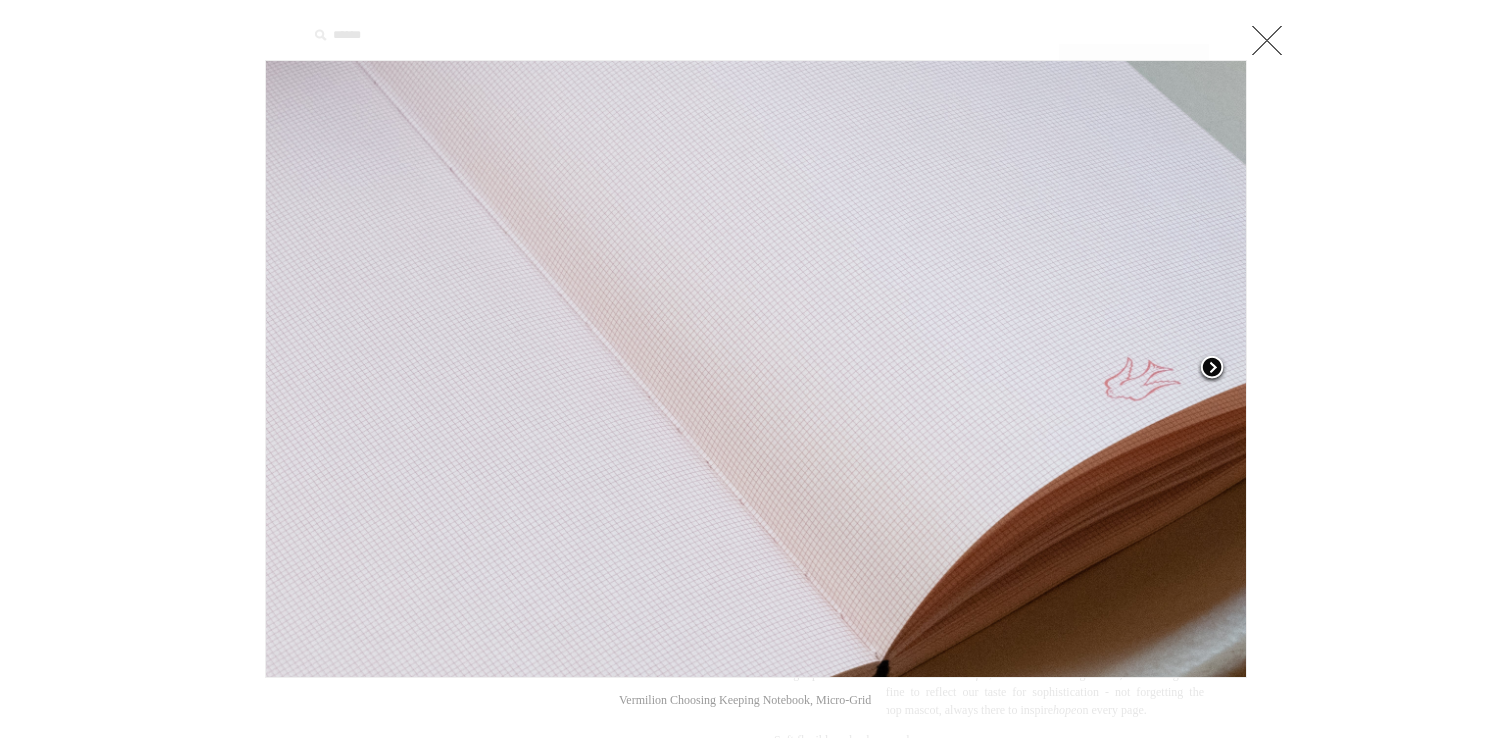 click at bounding box center [1212, 369] 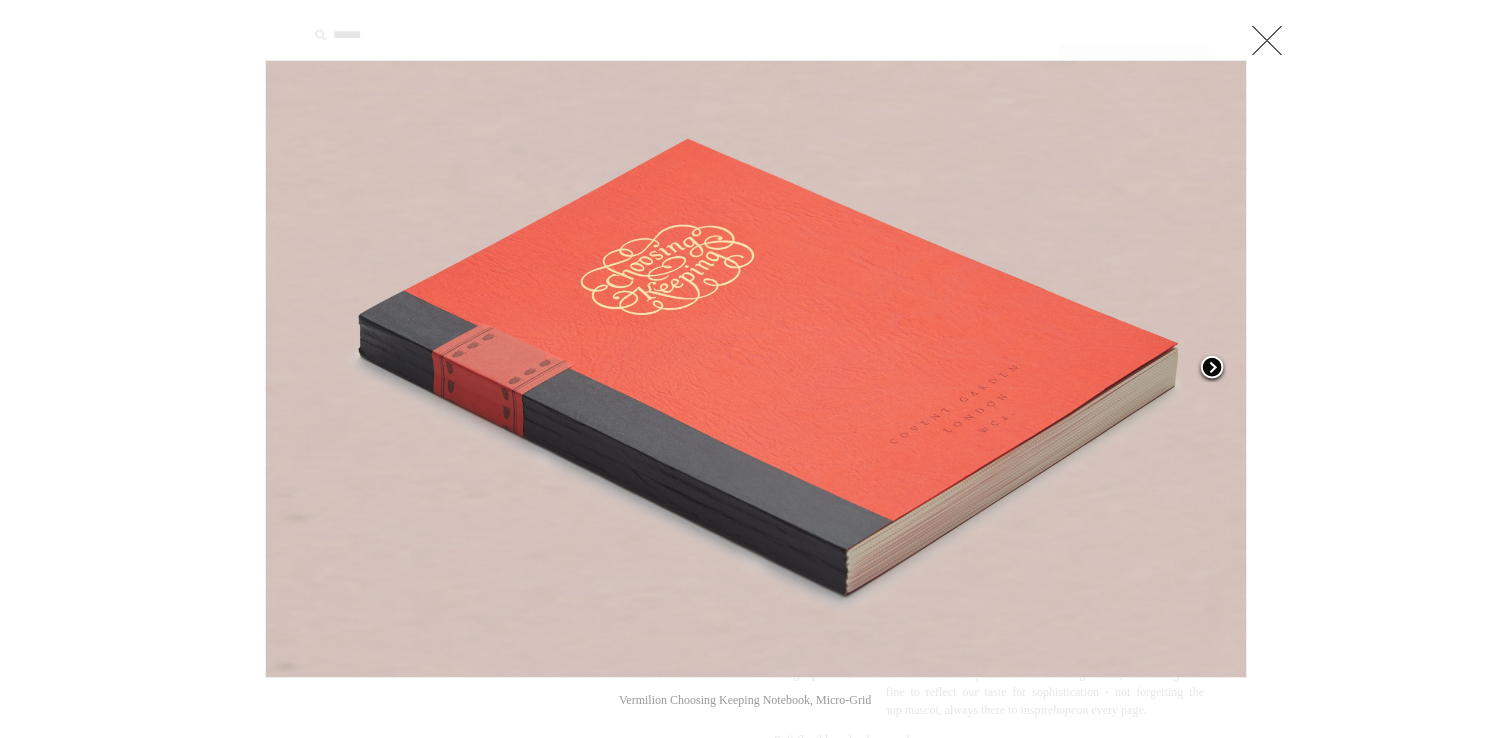 click at bounding box center (1212, 369) 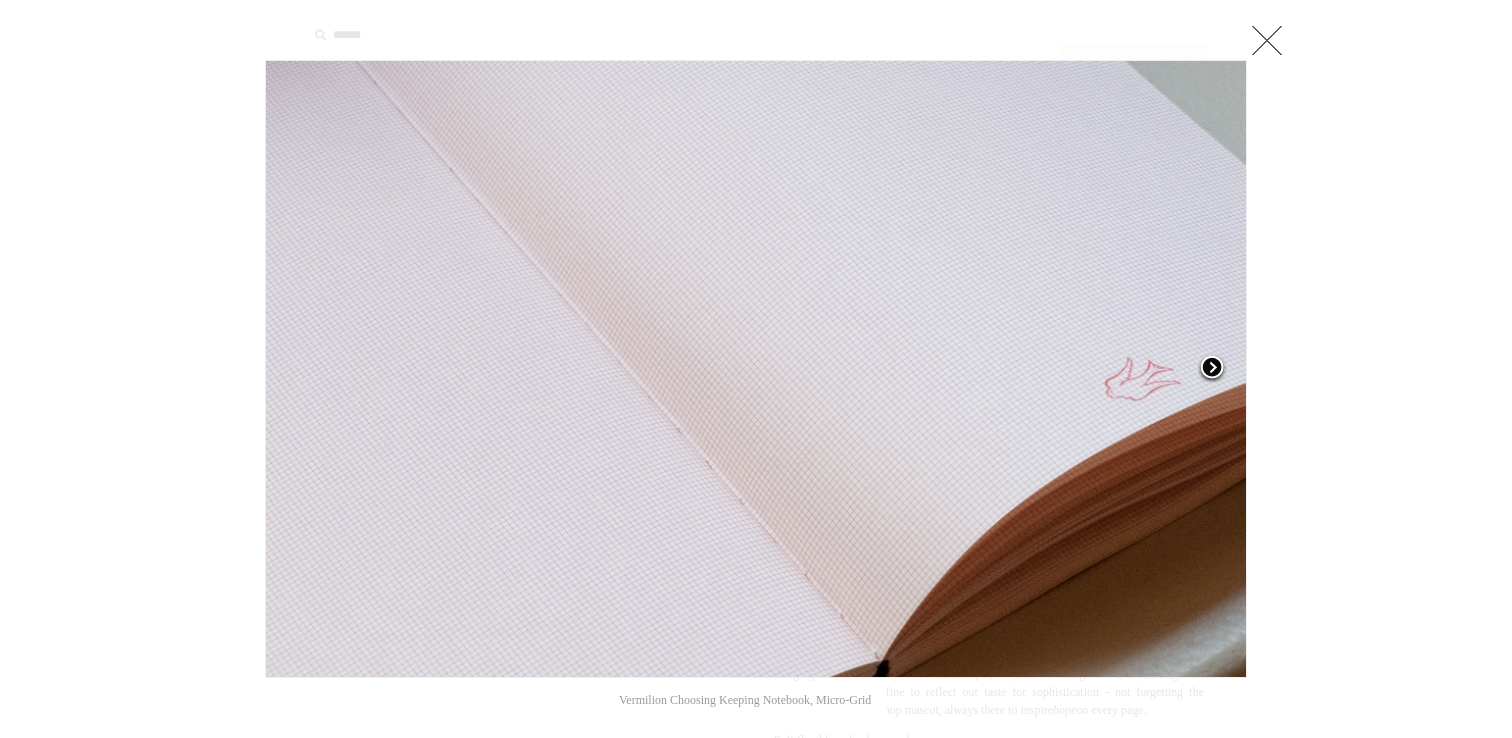 click at bounding box center (1212, 369) 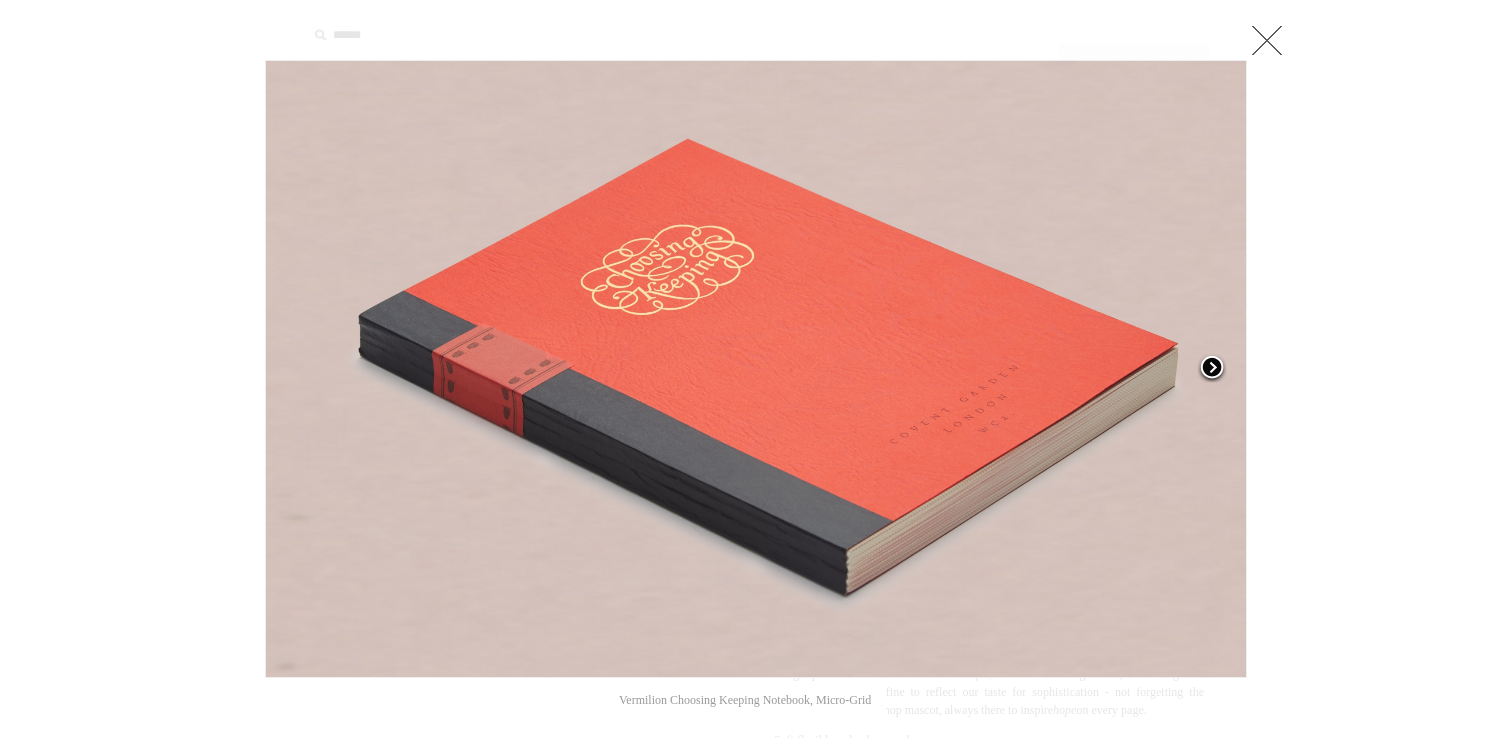 click at bounding box center (1212, 369) 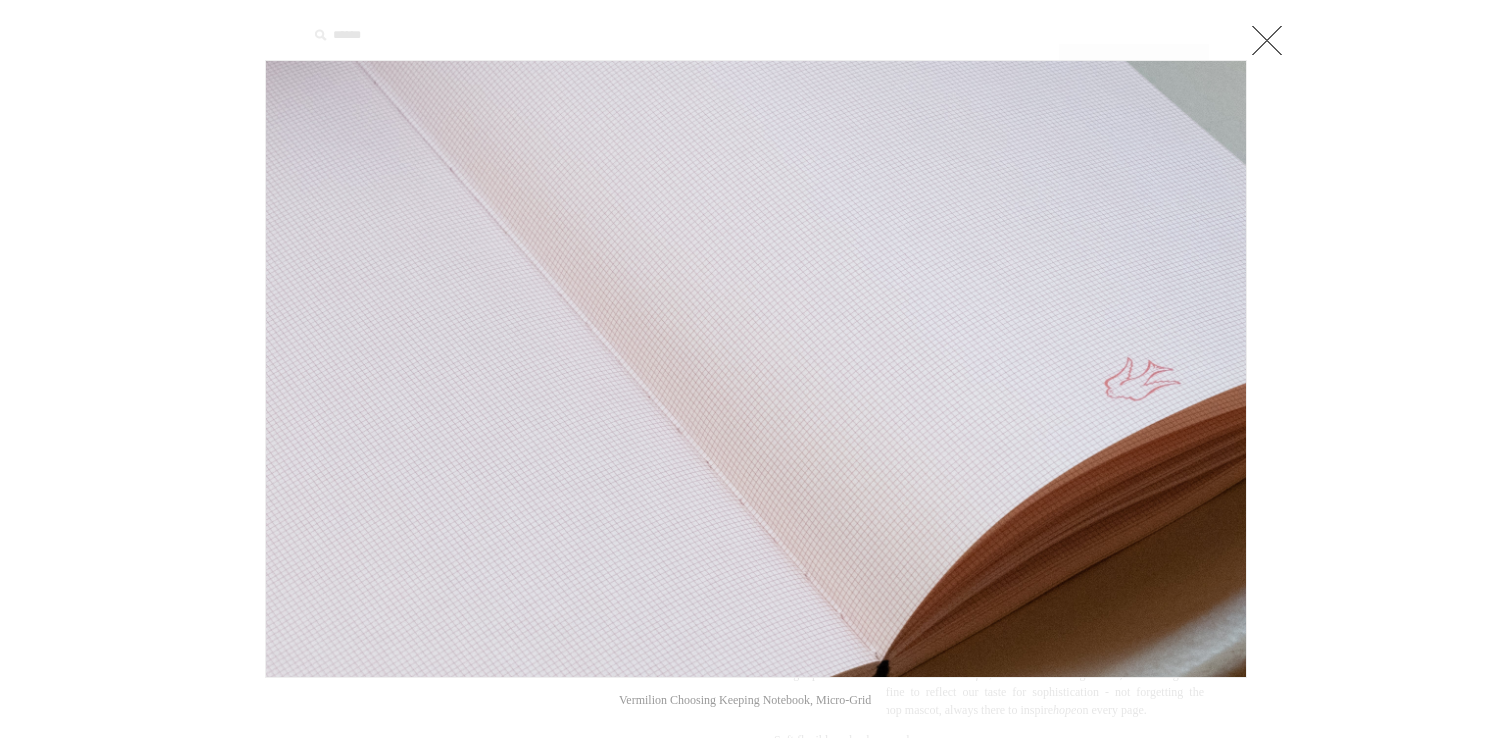 click at bounding box center [1267, 40] 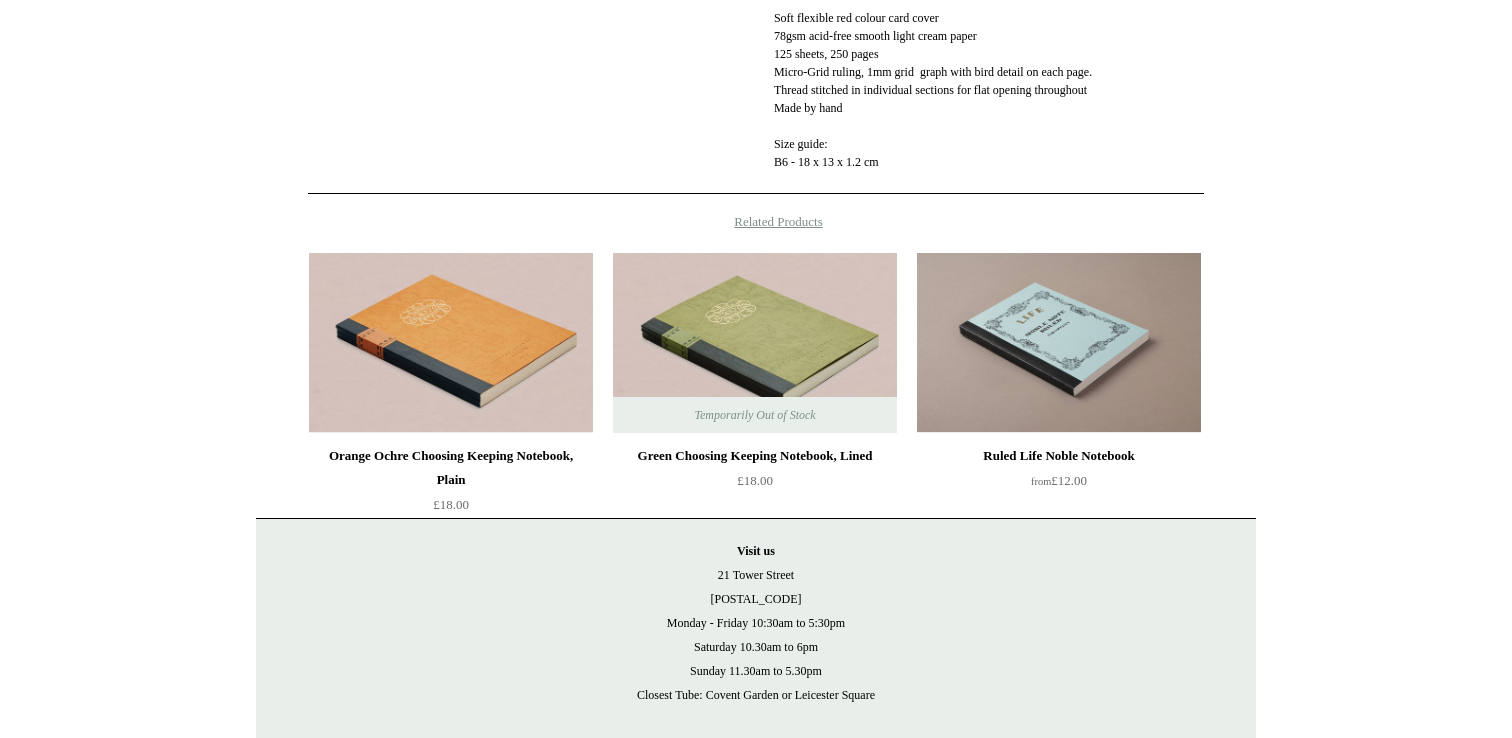 scroll, scrollTop: 834, scrollLeft: 0, axis: vertical 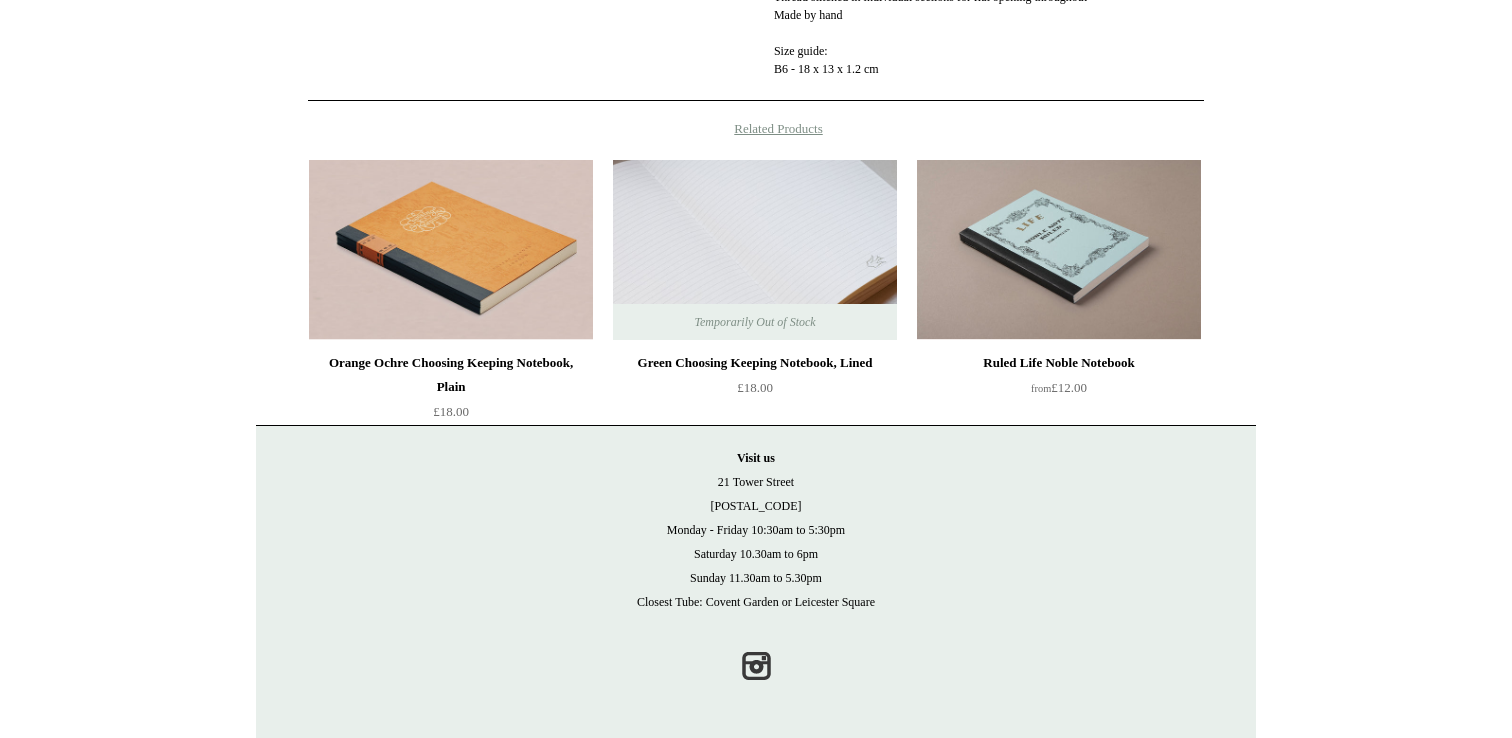 click at bounding box center (755, 250) 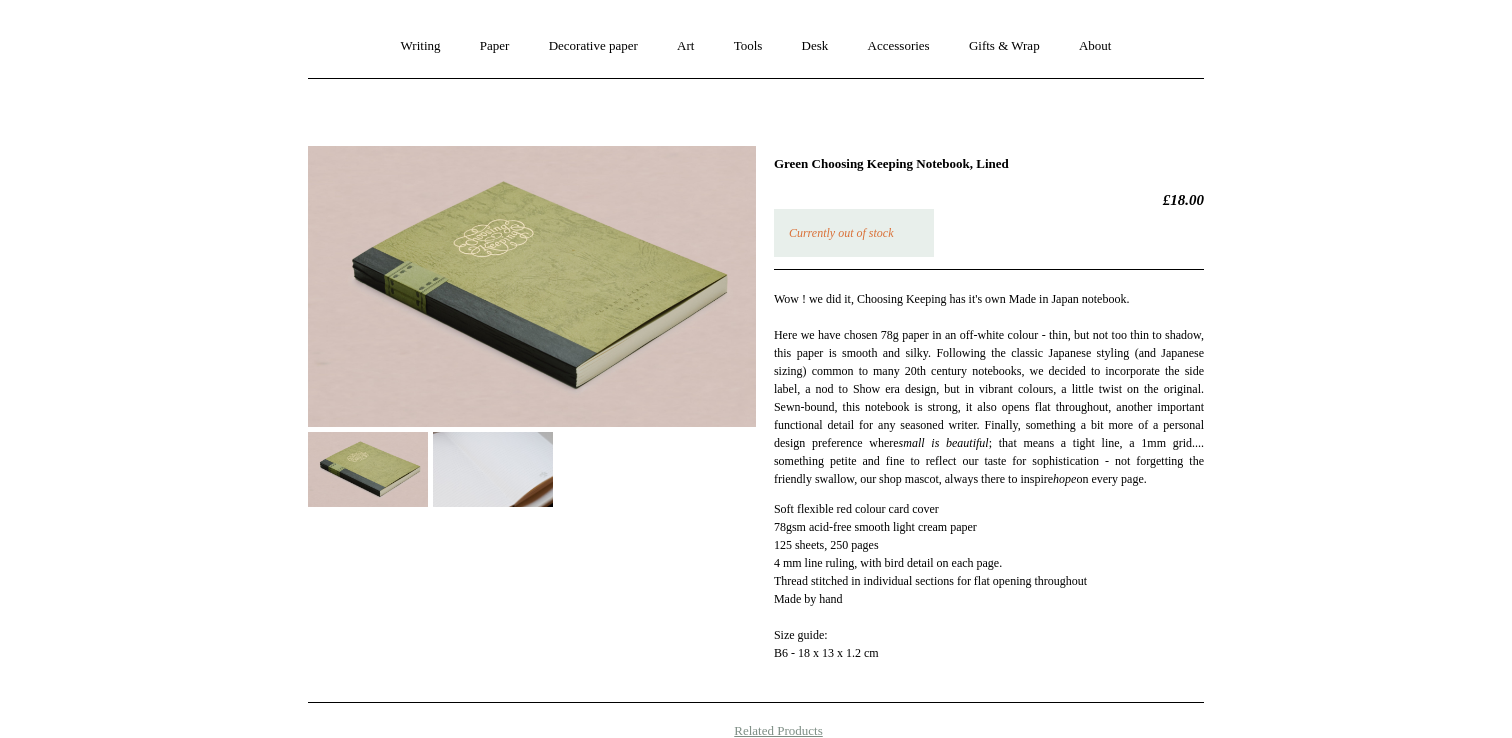 scroll, scrollTop: 157, scrollLeft: 0, axis: vertical 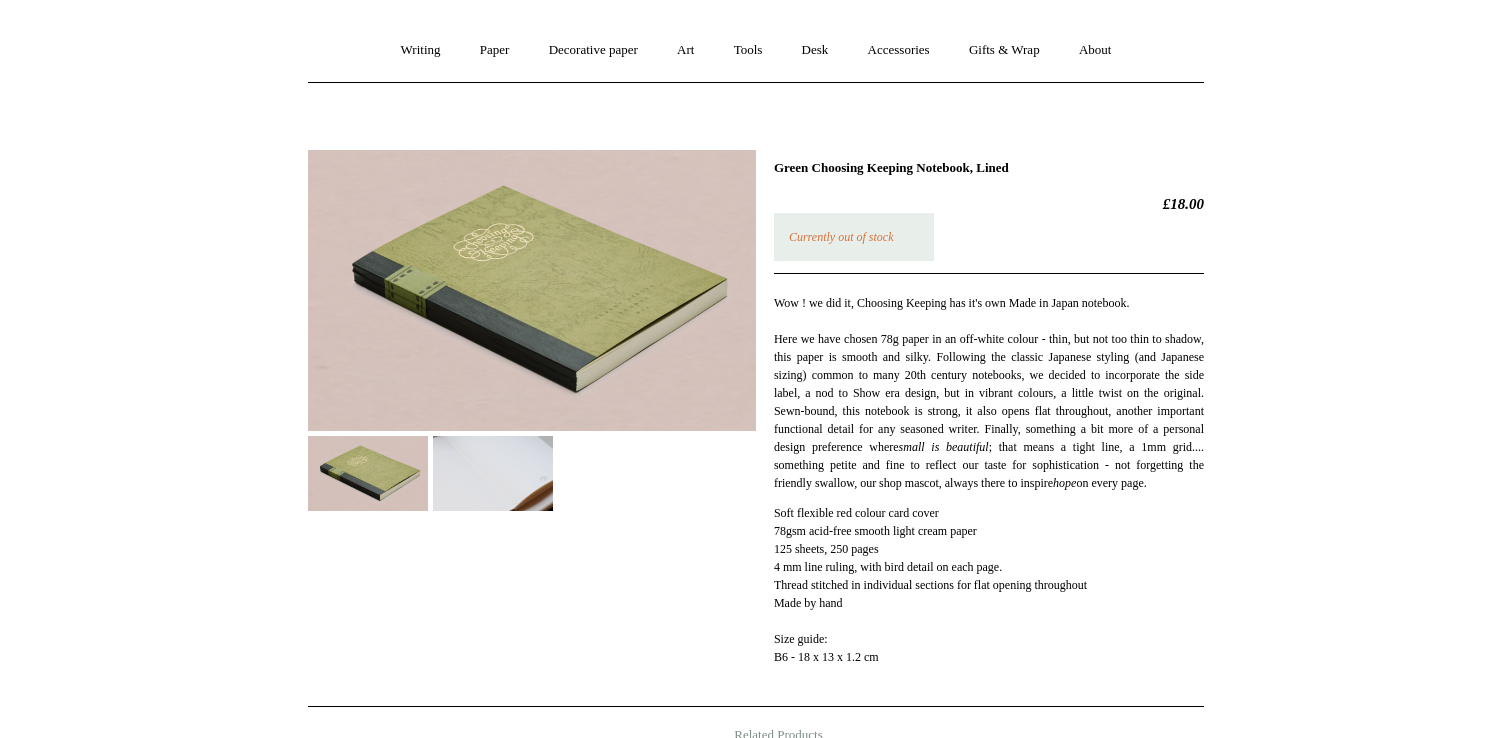 click at bounding box center [532, 290] 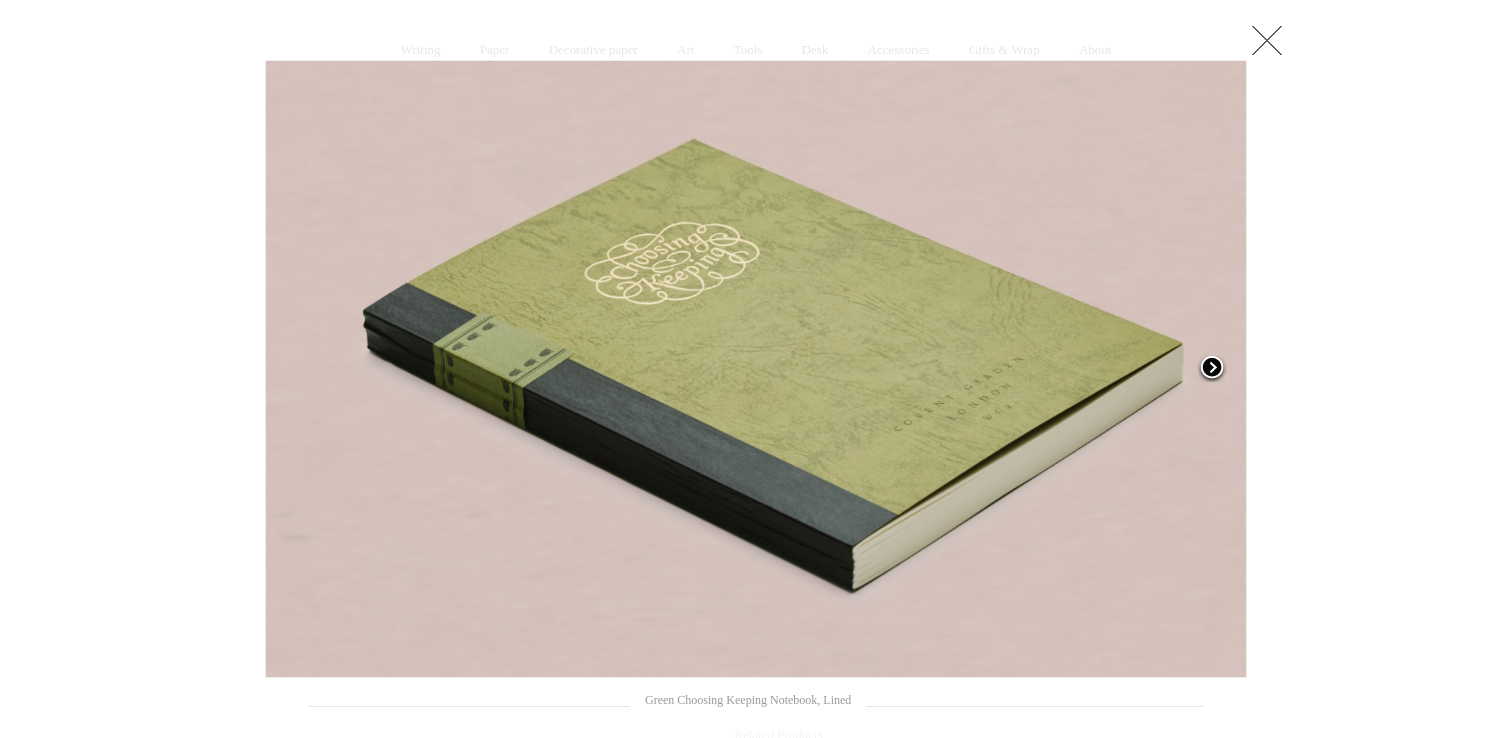 click at bounding box center (1212, 369) 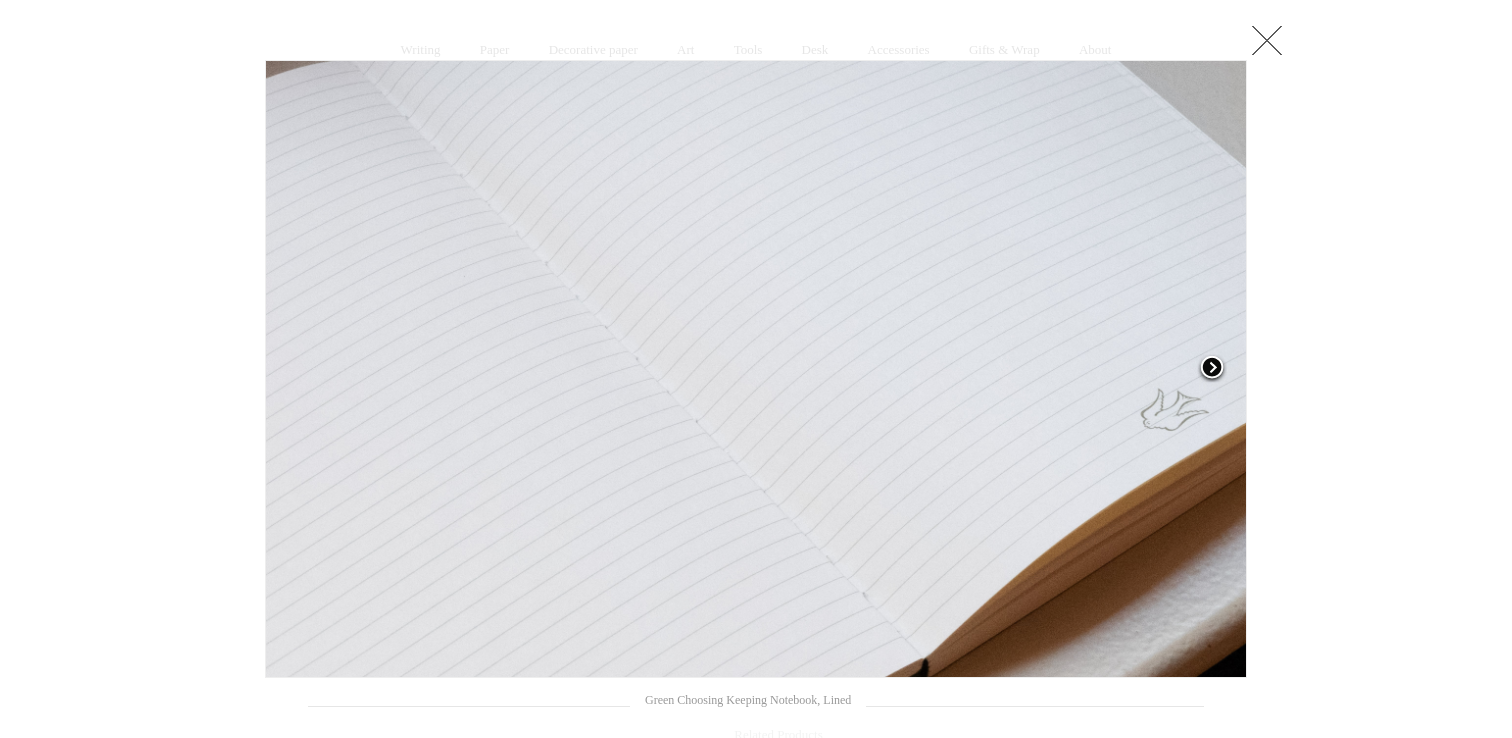 click at bounding box center [1212, 369] 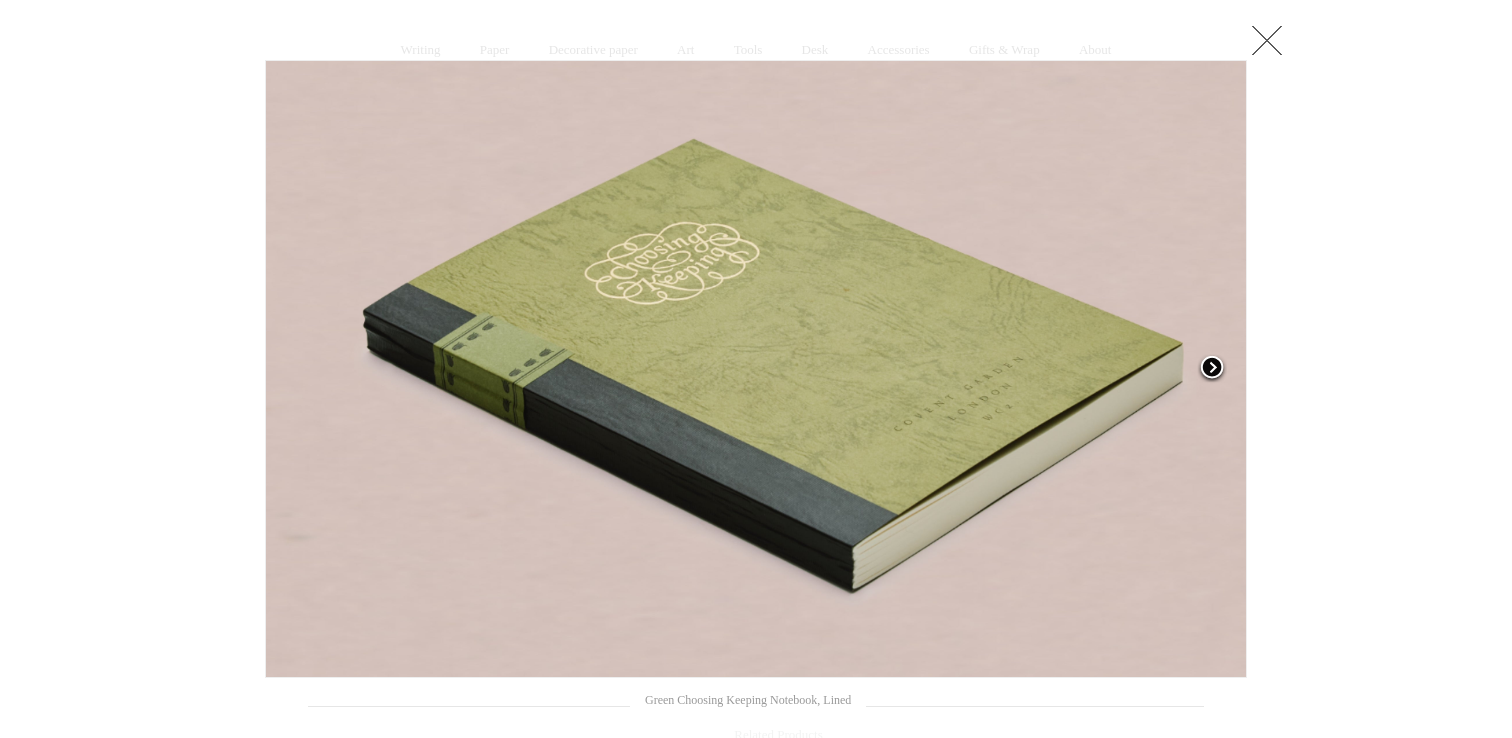 click at bounding box center (1212, 369) 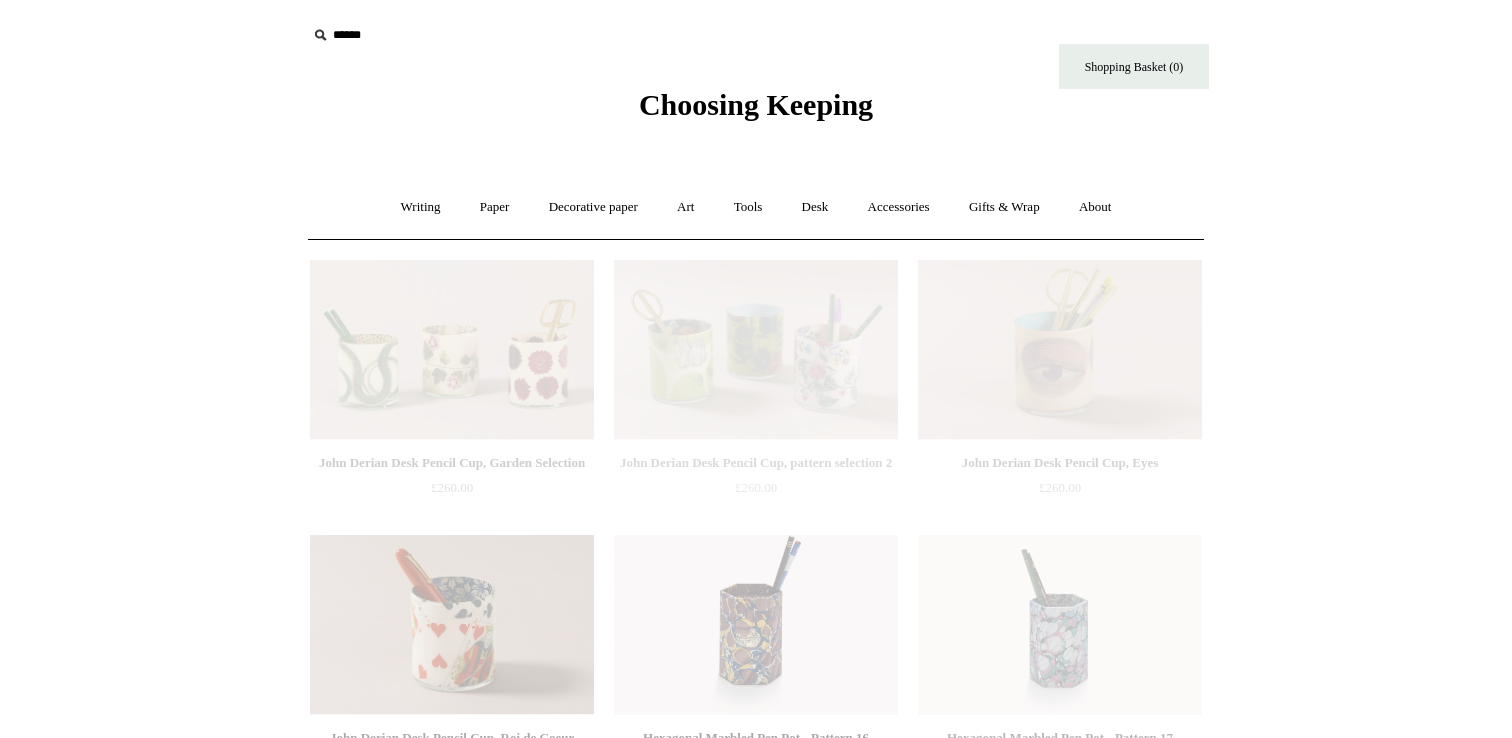 scroll, scrollTop: 0, scrollLeft: 0, axis: both 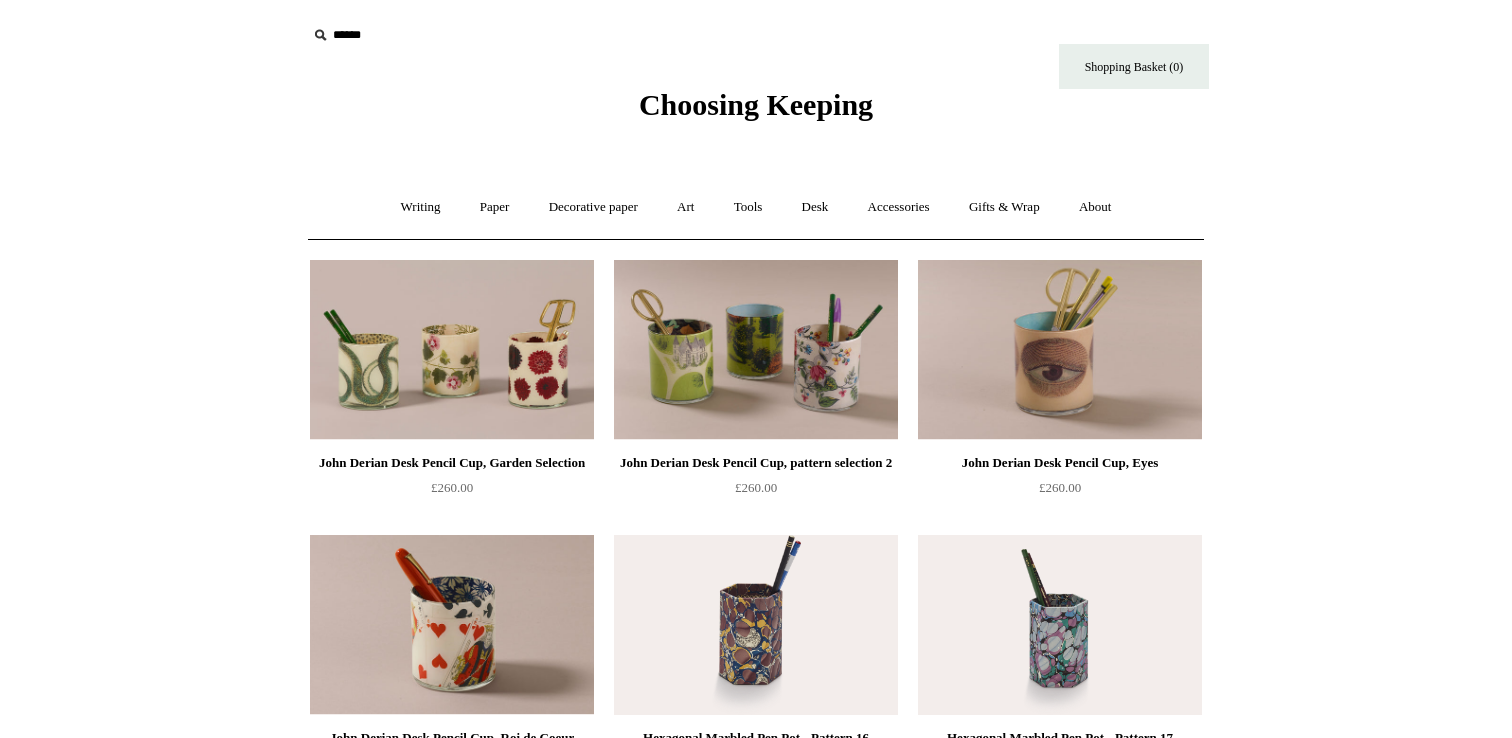 click on "Menu
Choosing Keeping
*
Shipping Information
Shopping Basket (0)
*
⤺
+ +" at bounding box center (756, 1391) 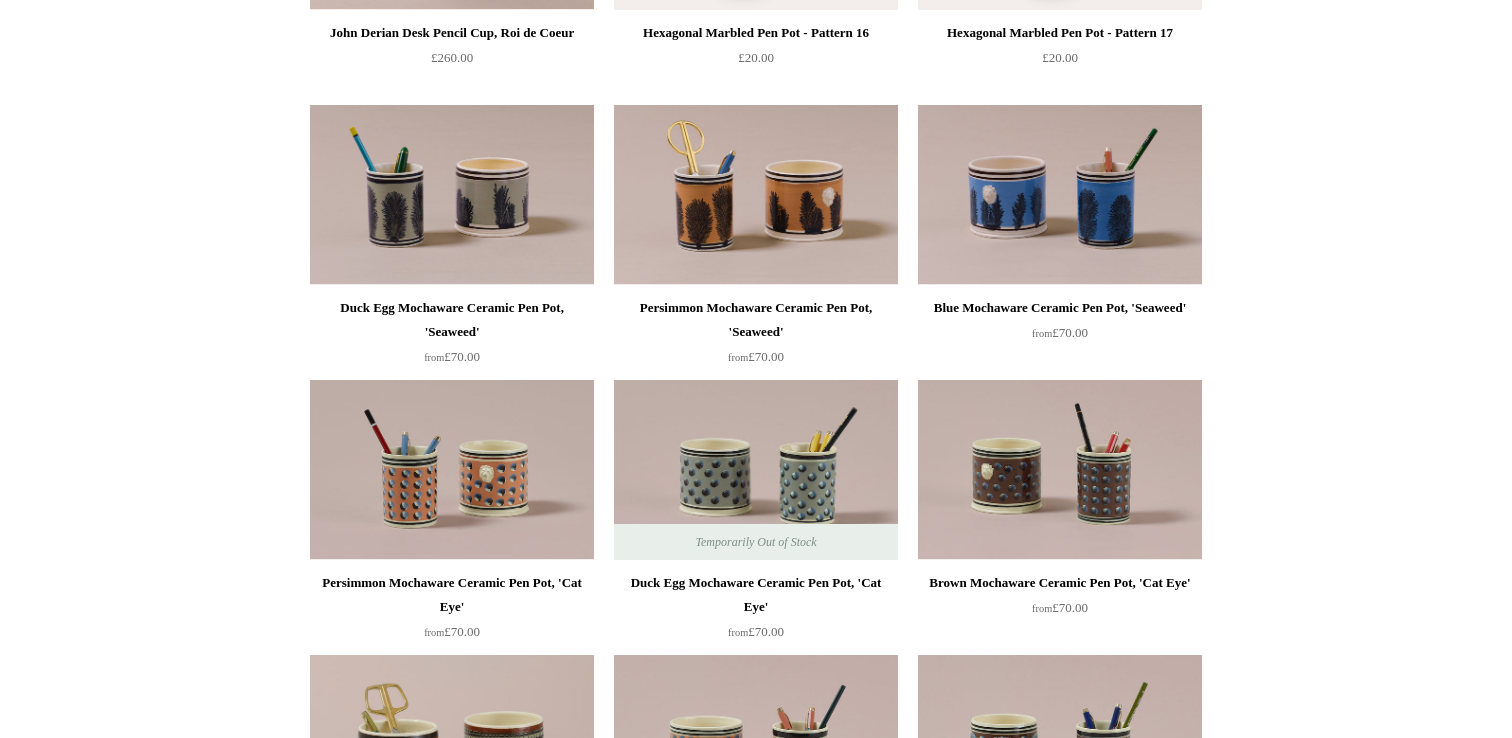 scroll, scrollTop: 0, scrollLeft: 0, axis: both 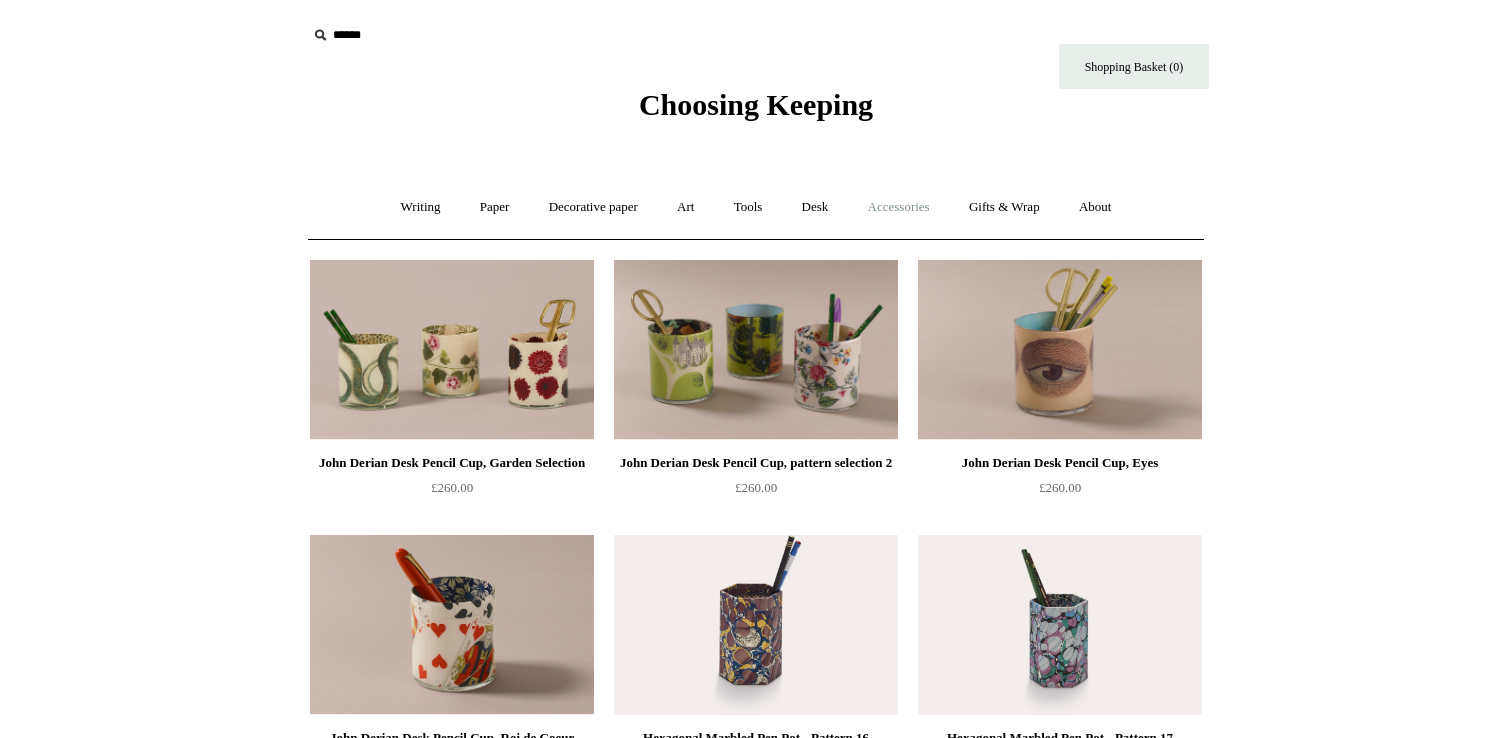 click on "Accessories +" at bounding box center (899, 207) 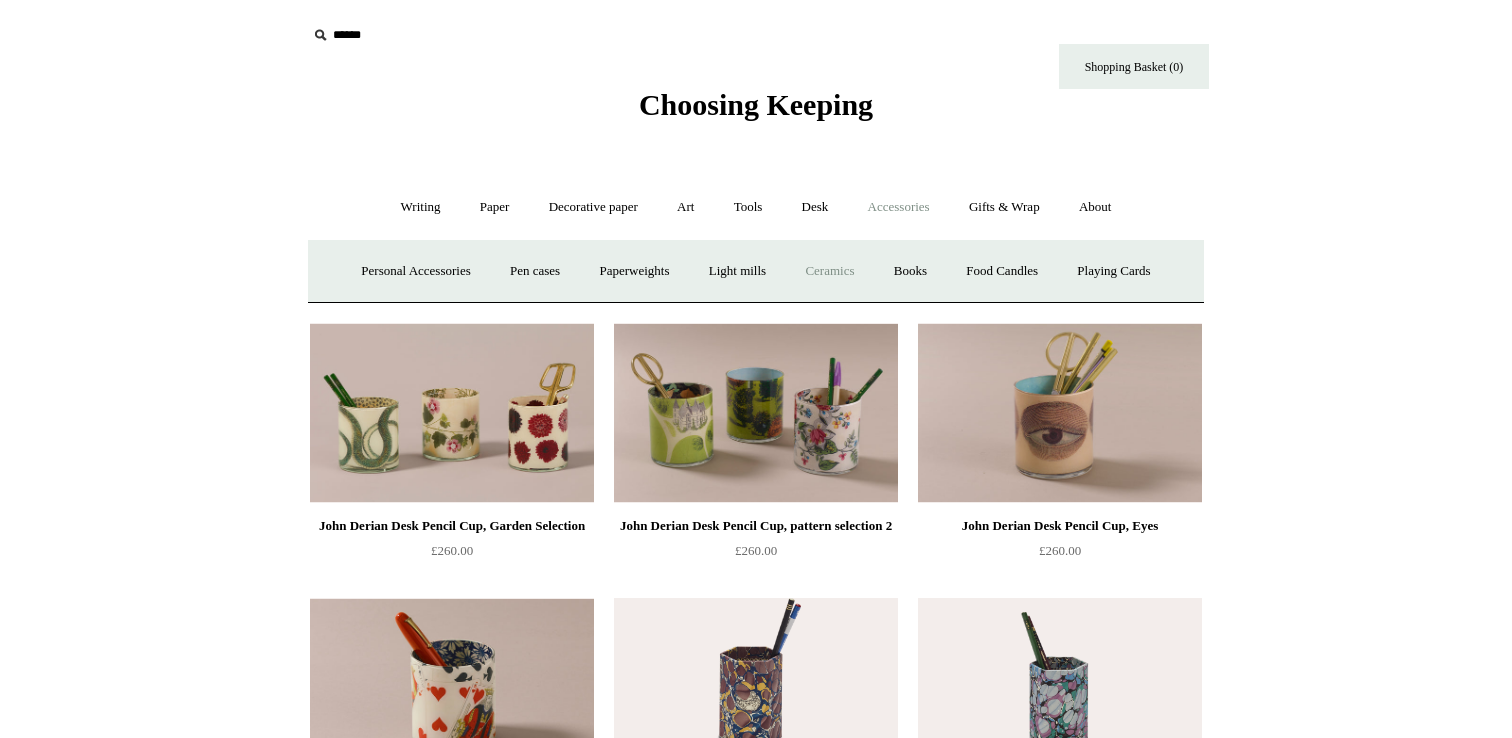 click on "Ceramics  +" at bounding box center [829, 271] 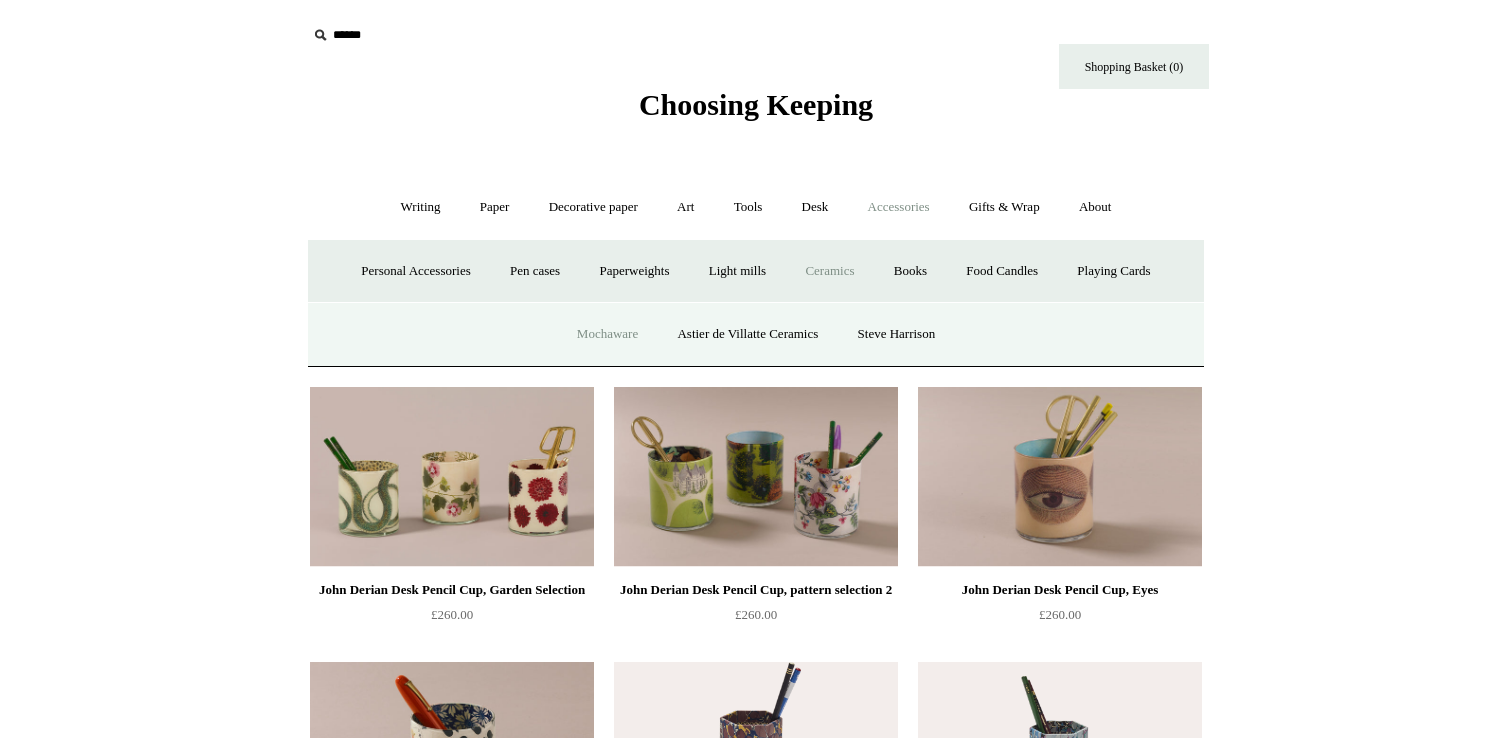 click on "Mochaware" at bounding box center [607, 334] 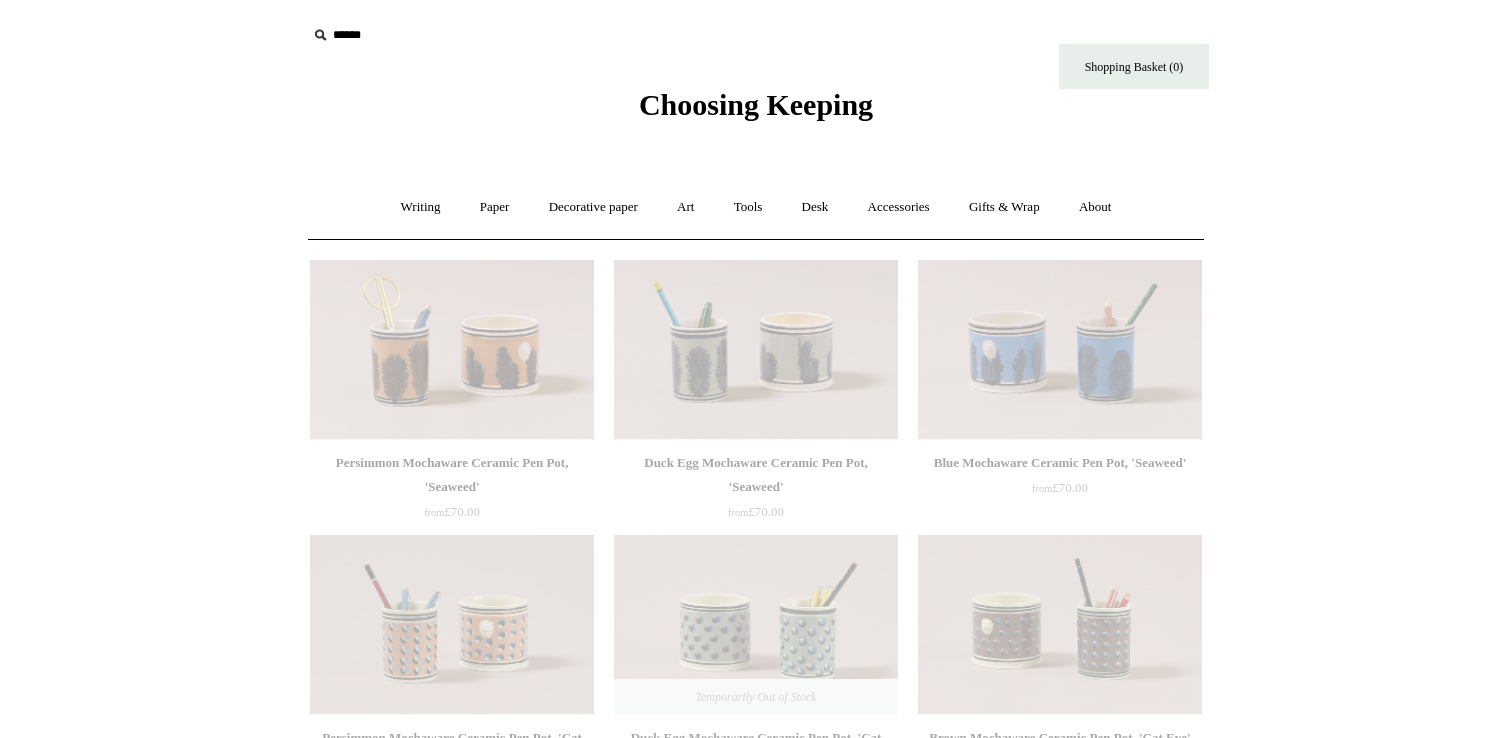scroll, scrollTop: 0, scrollLeft: 0, axis: both 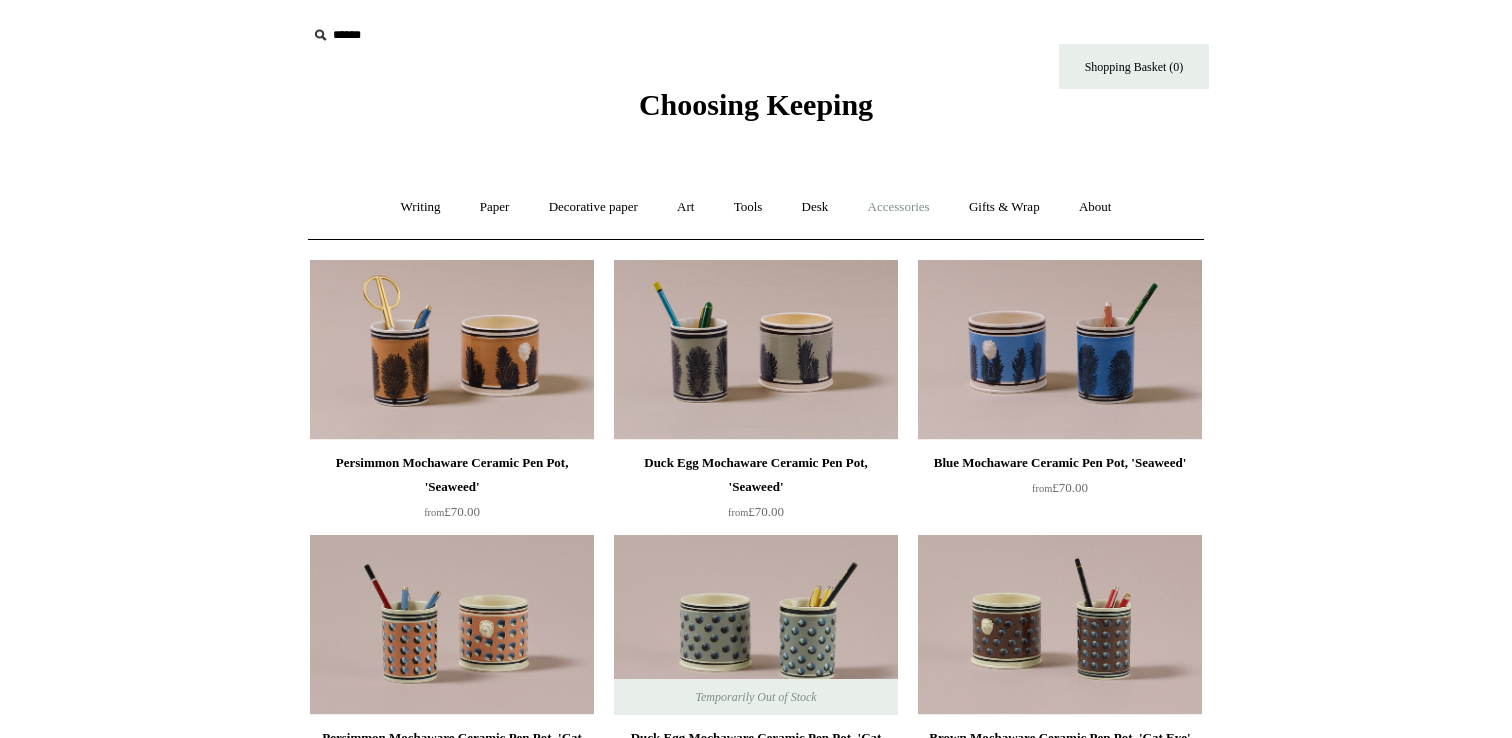 click on "Accessories +" at bounding box center [899, 207] 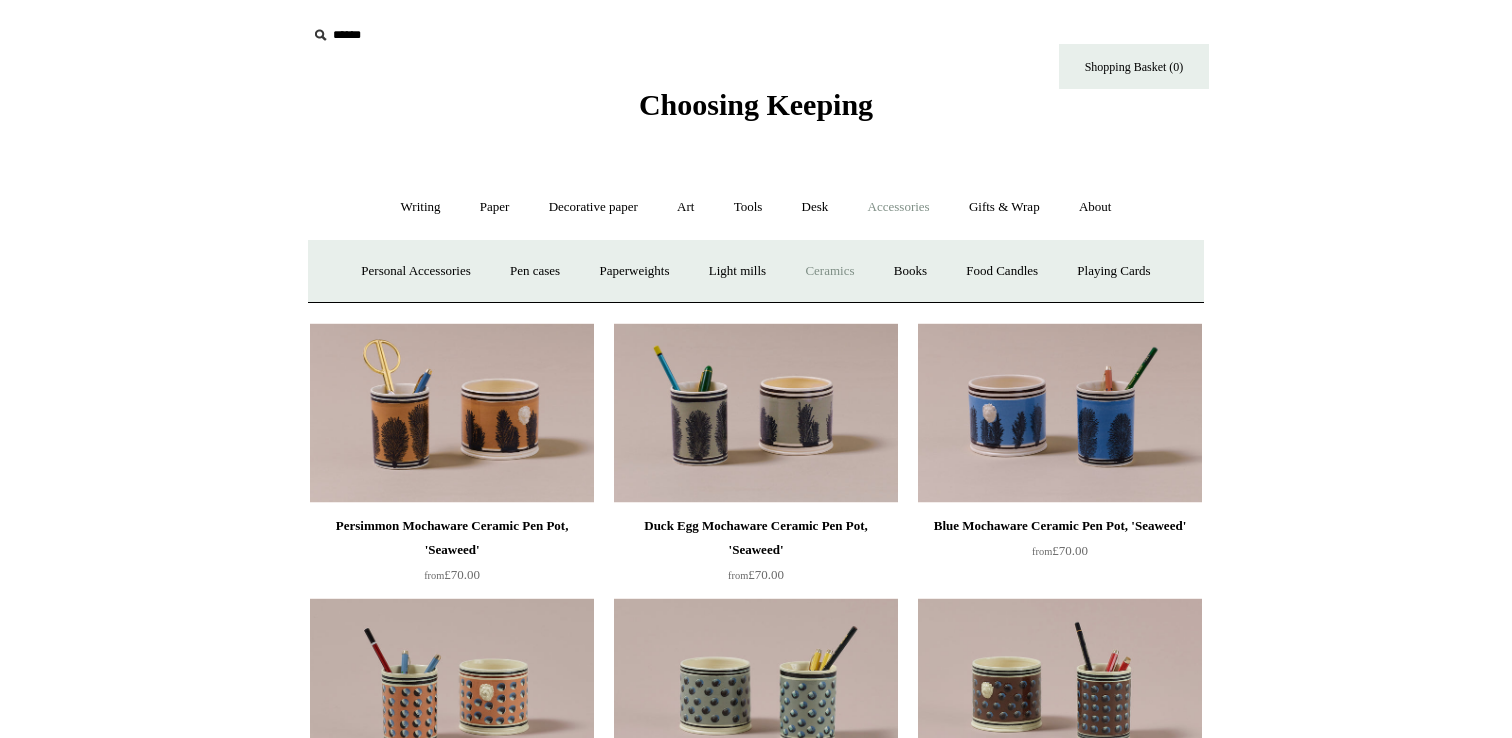 click on "Ceramics  +" at bounding box center [829, 271] 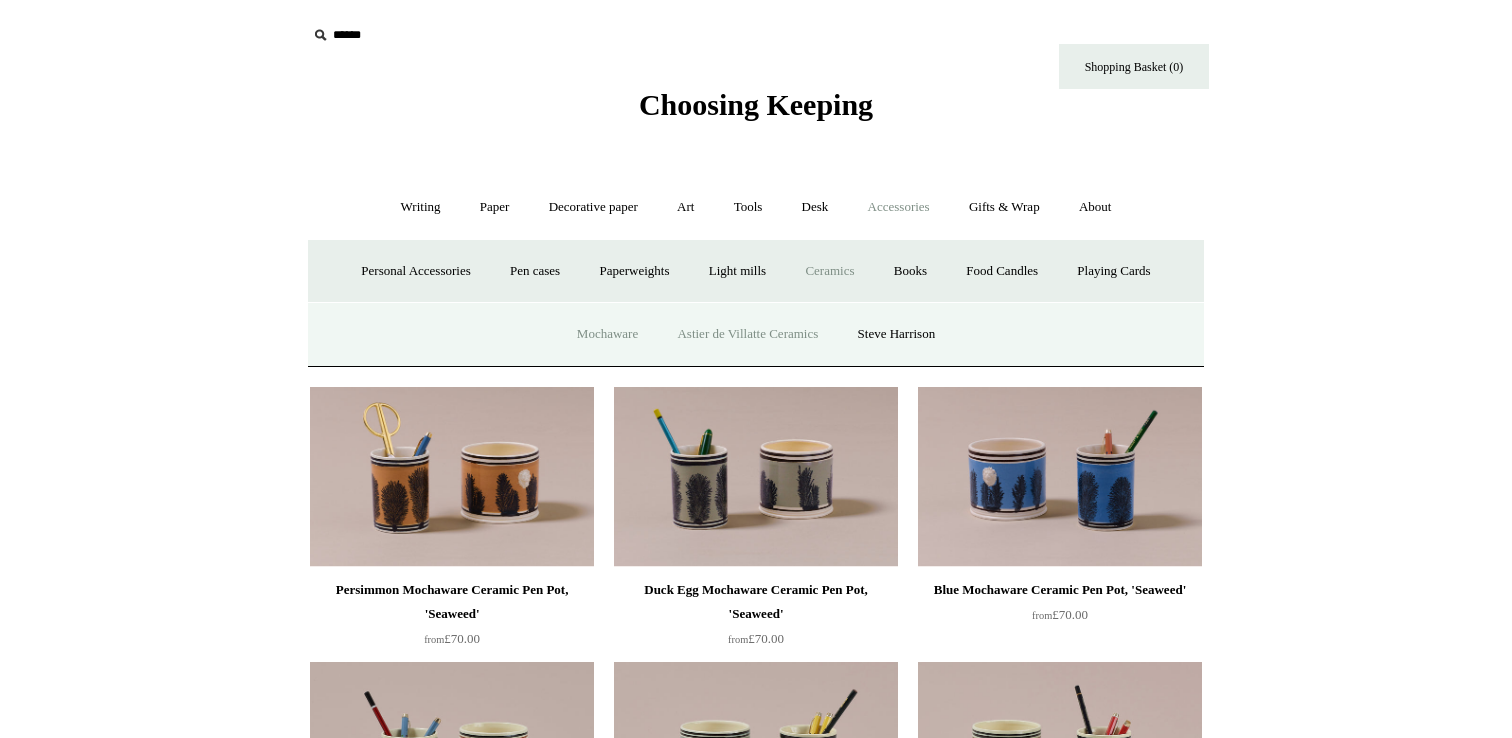 click on "Astier de Villatte Ceramics" at bounding box center [747, 334] 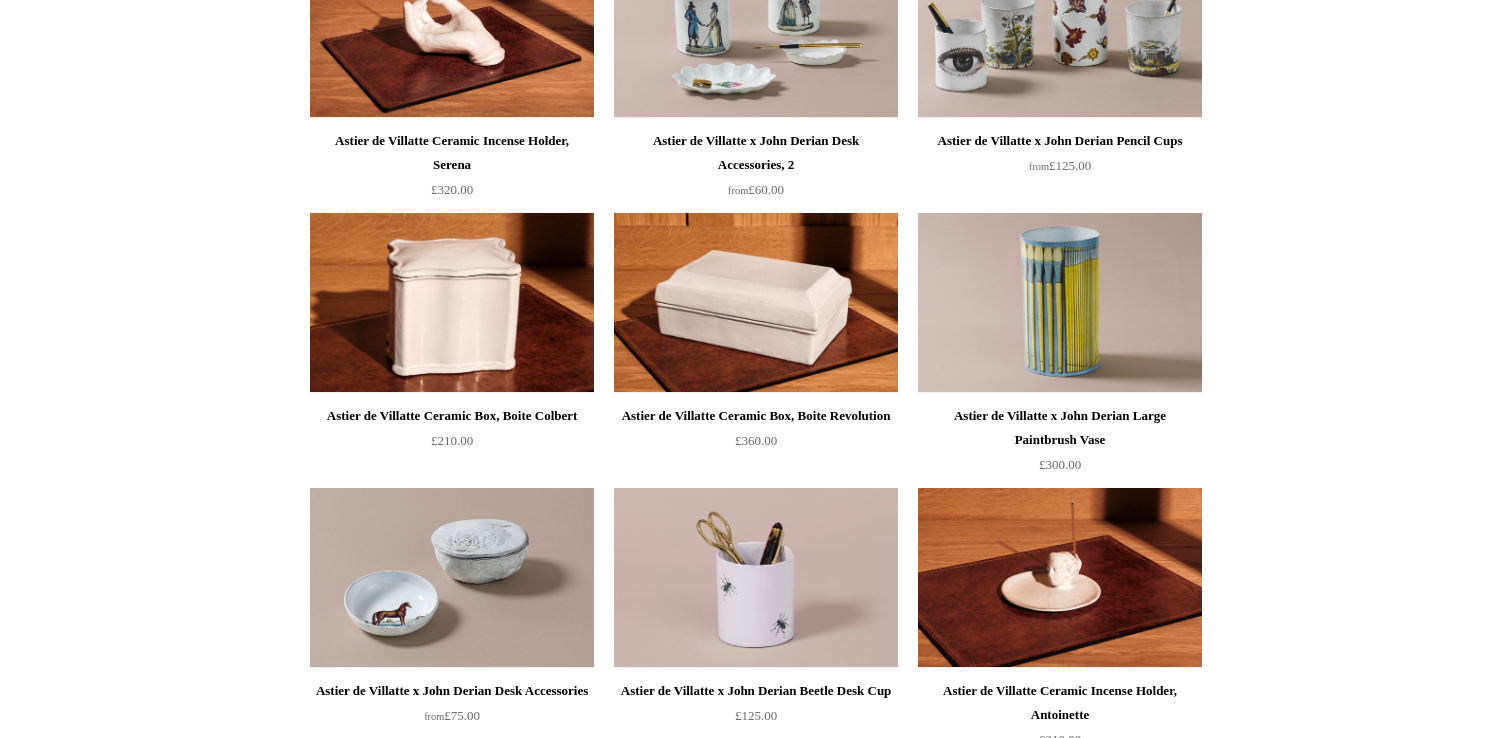 scroll, scrollTop: 0, scrollLeft: 0, axis: both 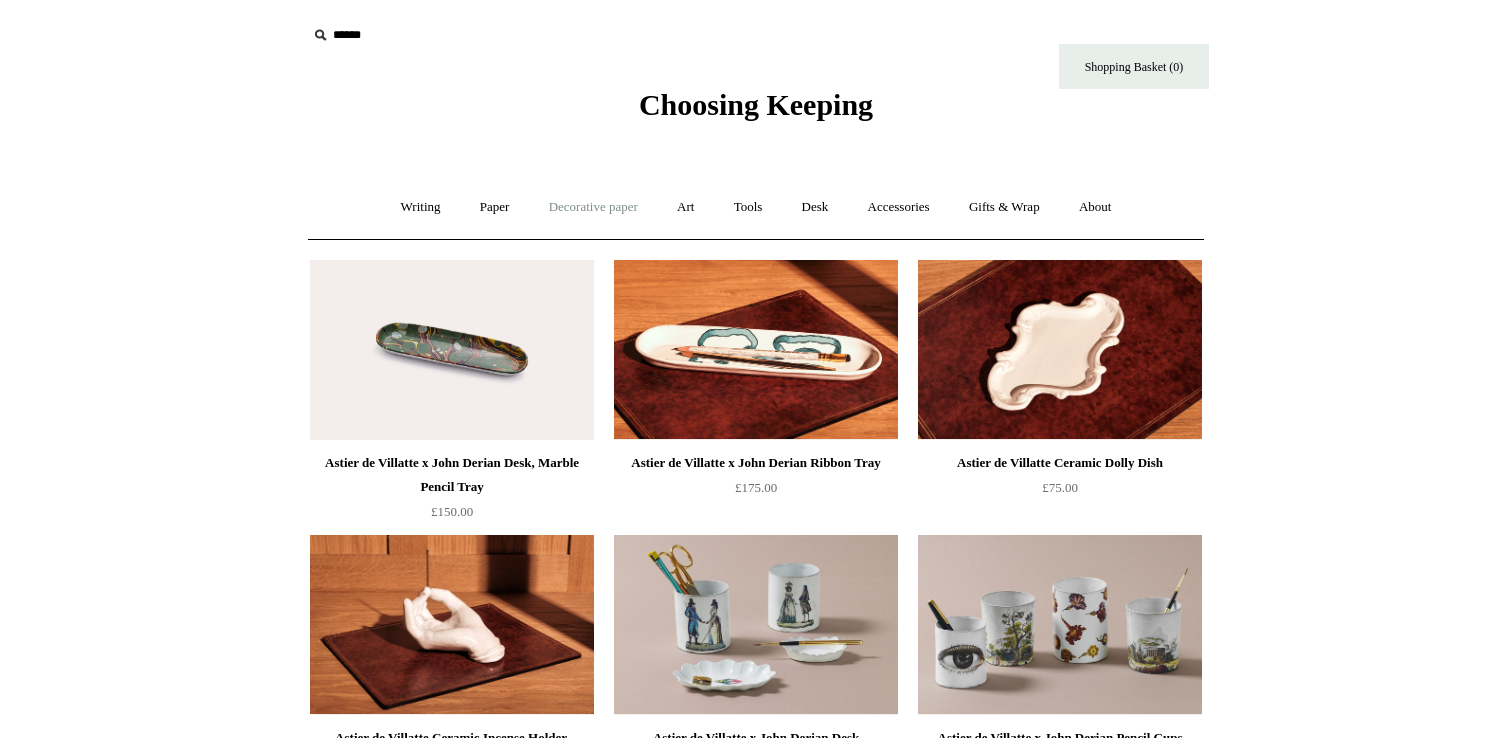 click on "Decorative paper +" at bounding box center [593, 207] 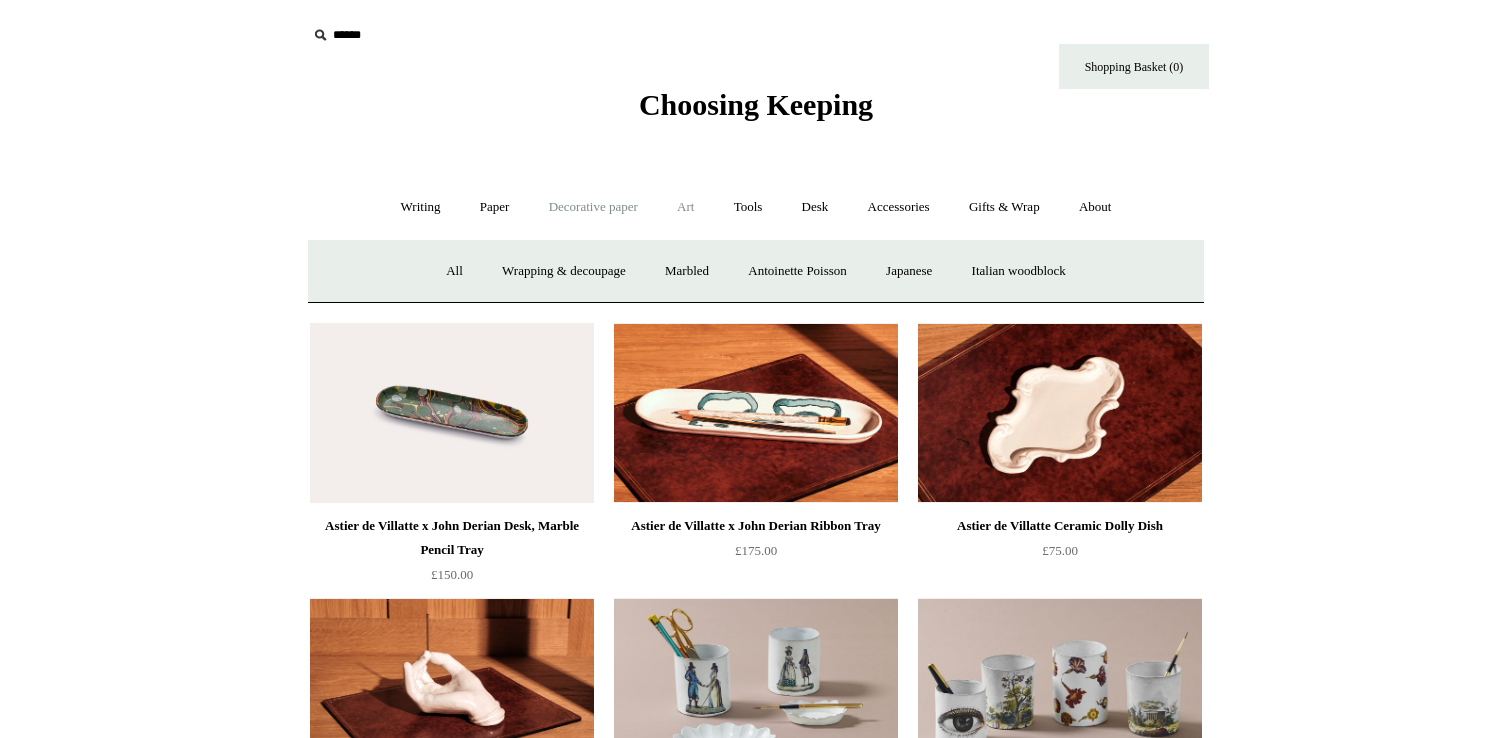 click on "Art +" at bounding box center (685, 207) 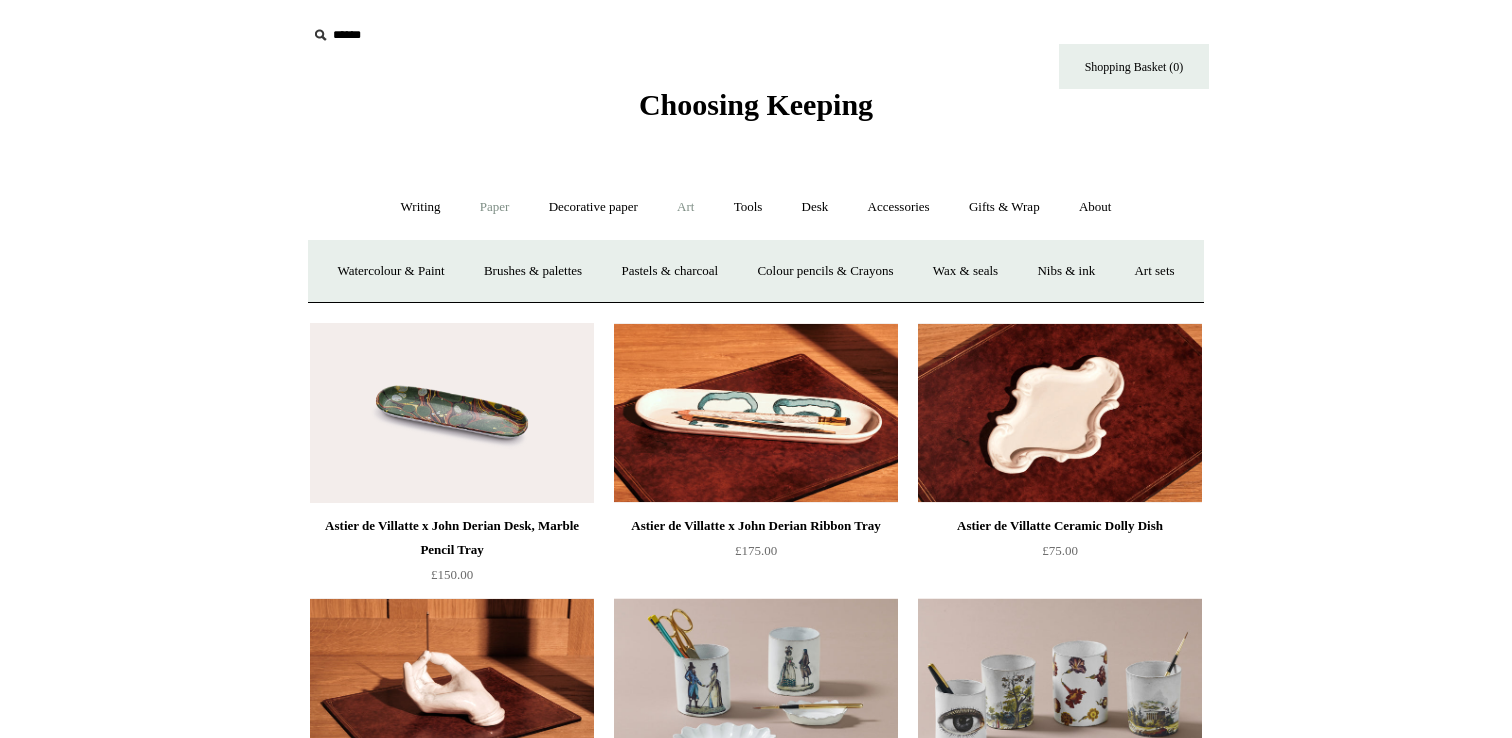 click on "Paper +" at bounding box center [495, 207] 